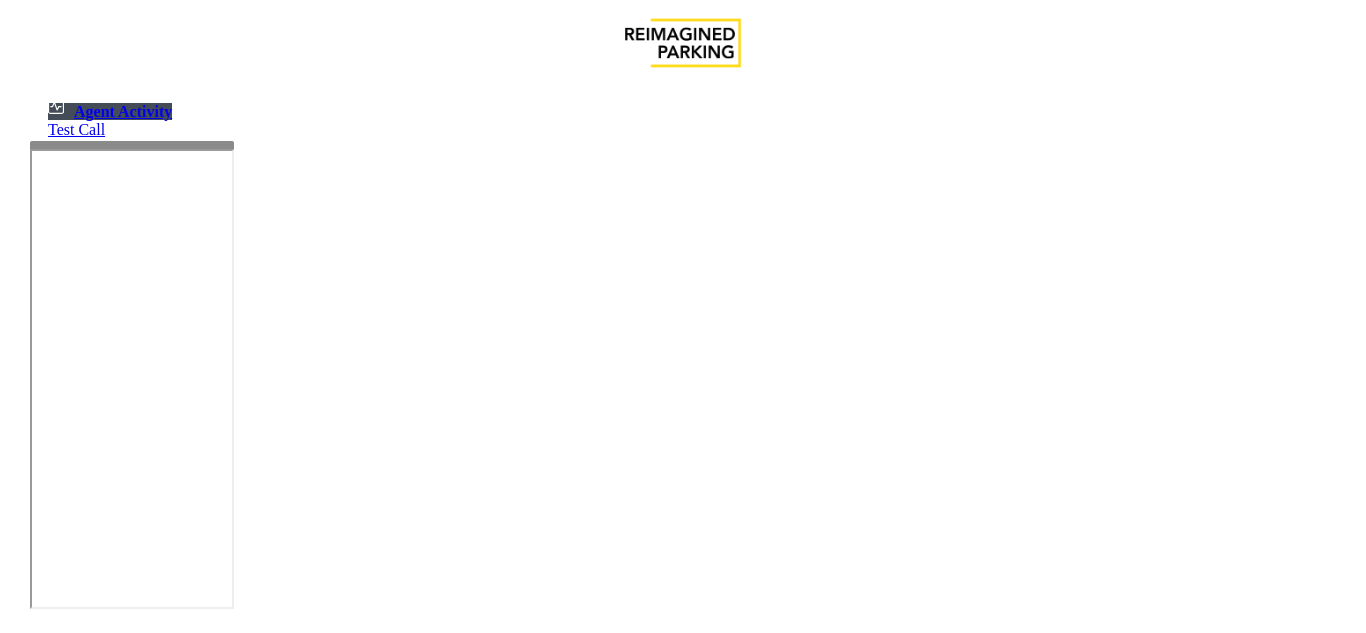 scroll, scrollTop: 0, scrollLeft: 0, axis: both 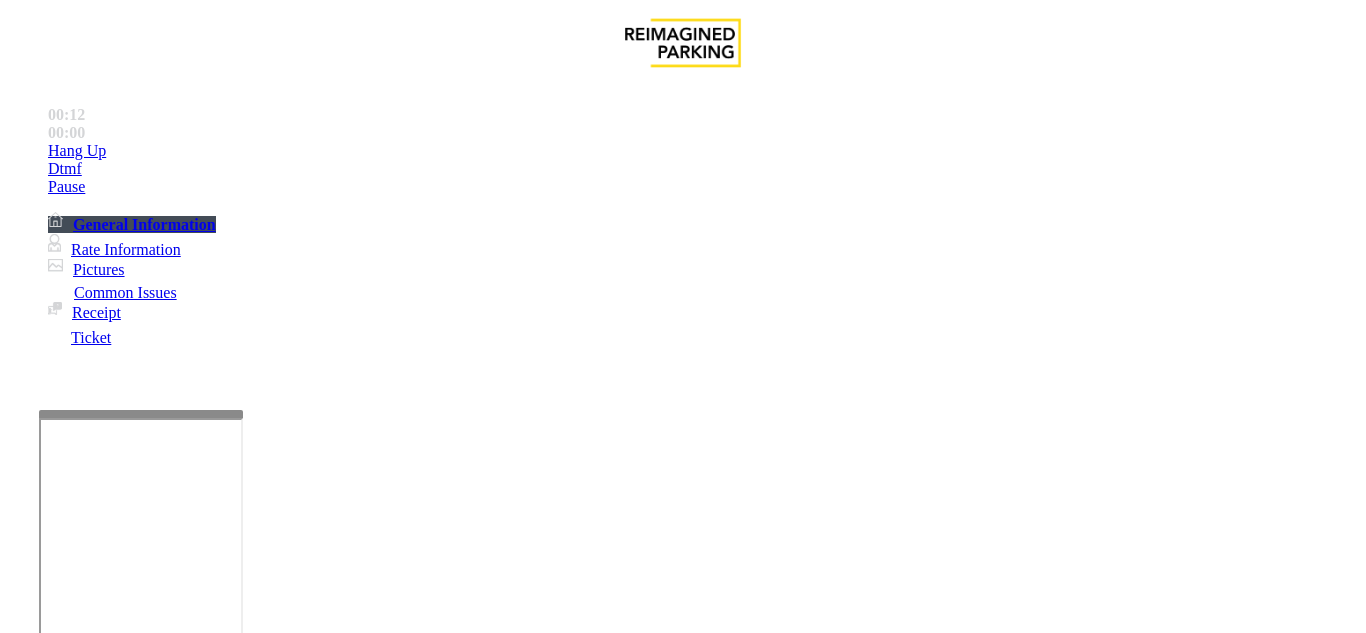 click at bounding box center (141, 646) 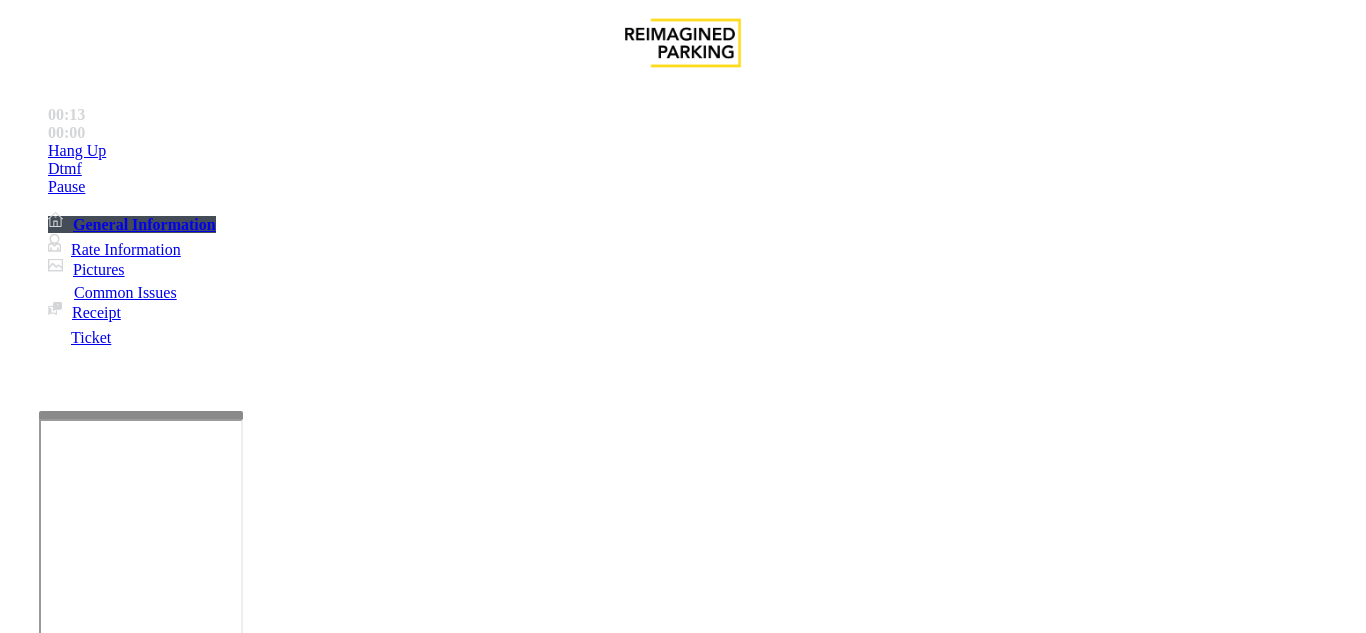 click on "Intercom Issue/No Response" at bounding box center (752, 1286) 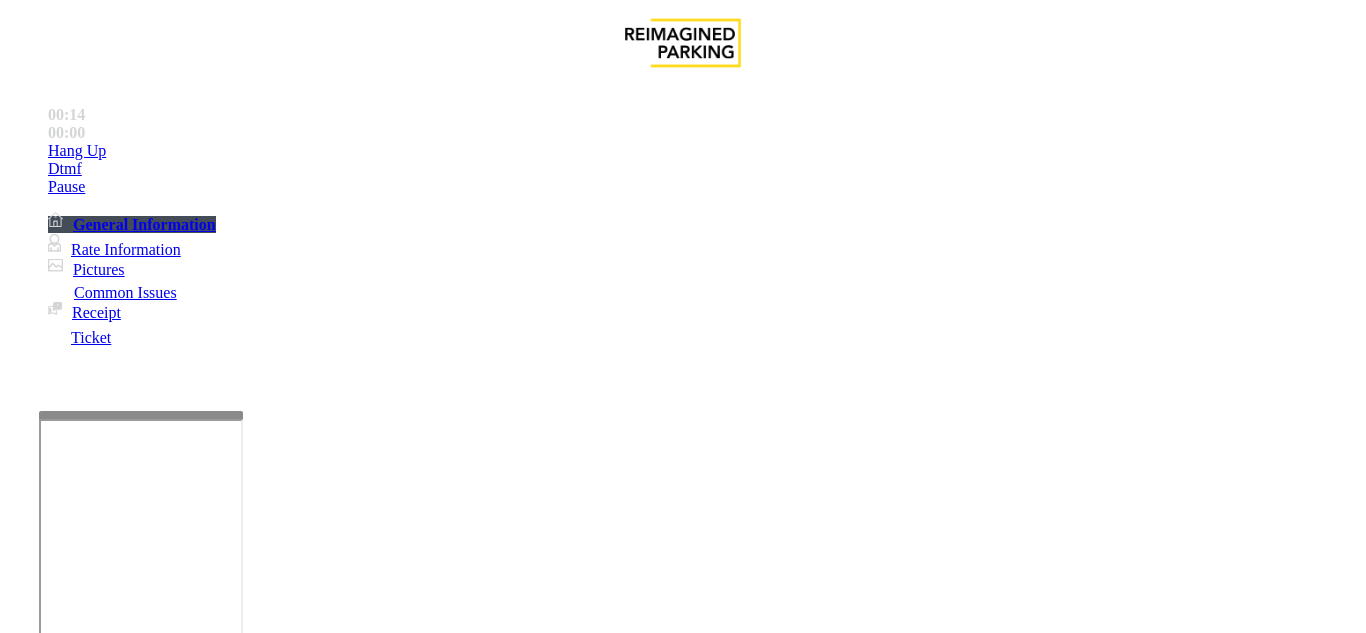 click on "No Response/Unable to hear parker" at bounding box center (142, 1286) 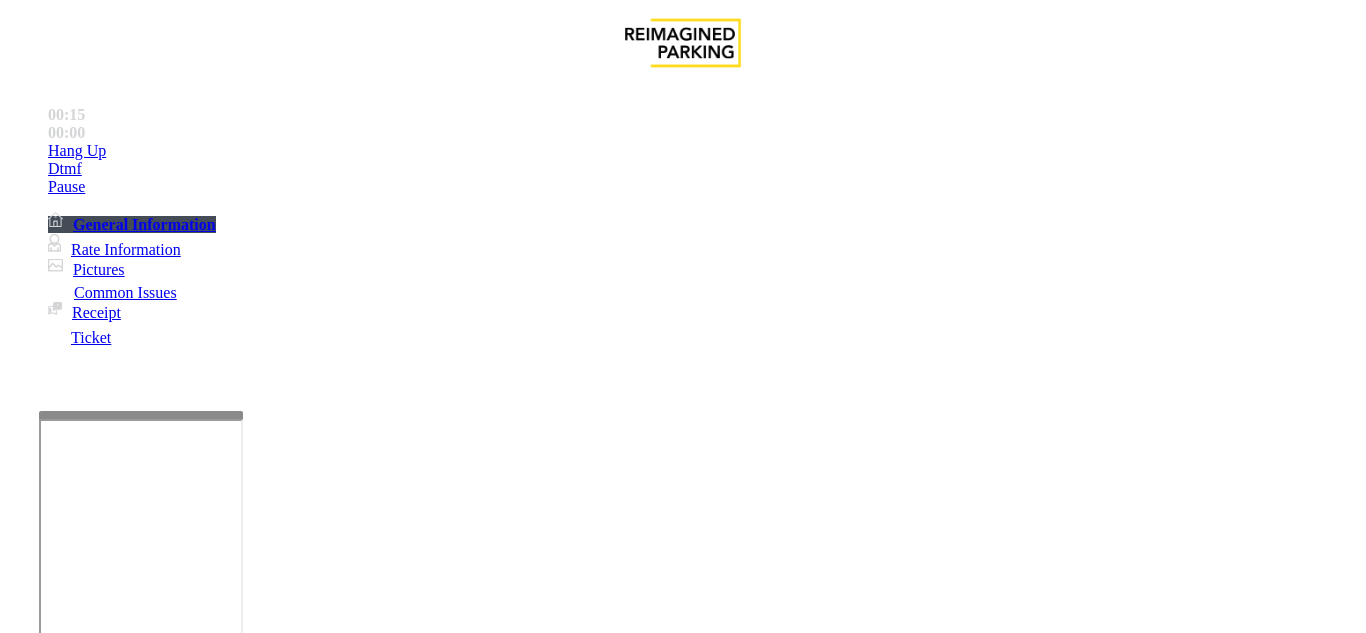click on "No Response/Unable to hear parker" at bounding box center (682, 1271) 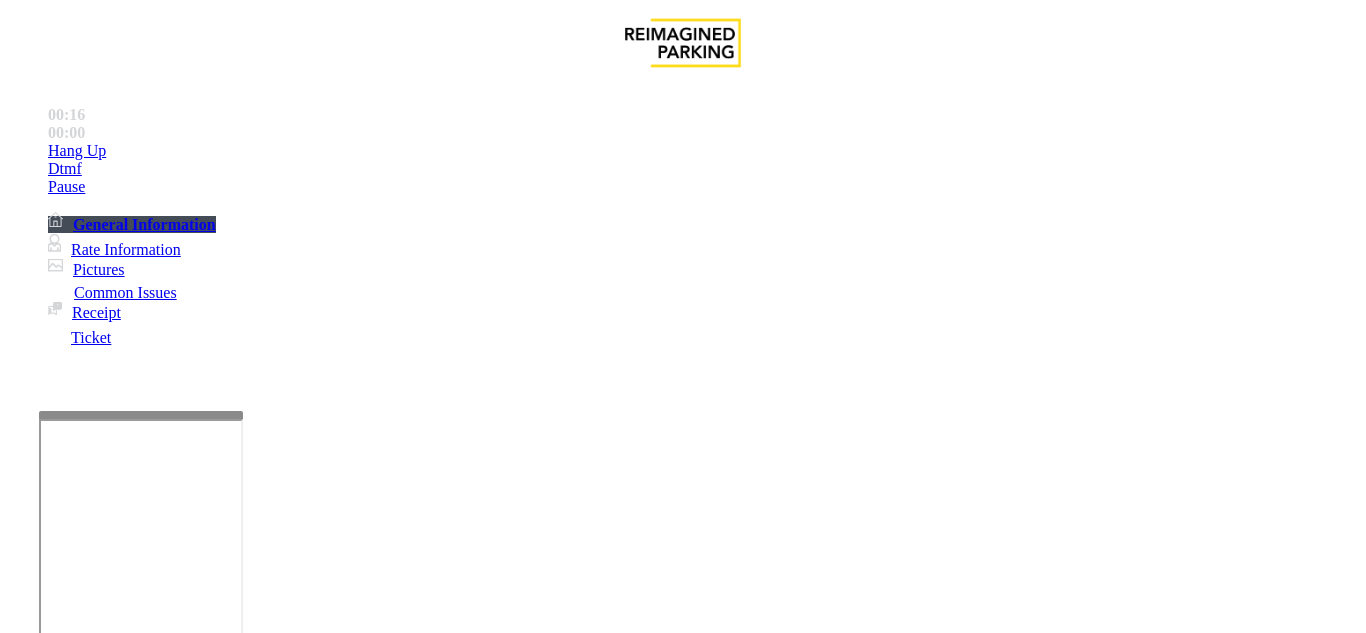 click on "No Response/Unable to hear parker" at bounding box center (682, 1271) 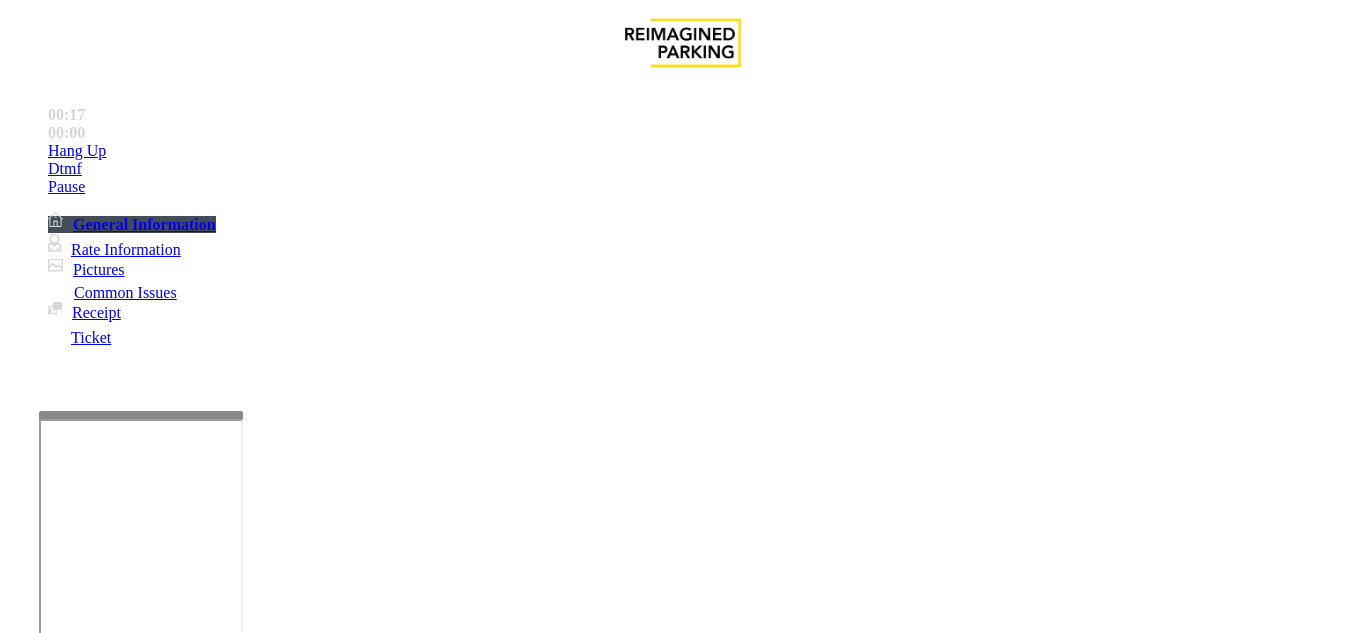 copy on "No Response/Unable to hear parker" 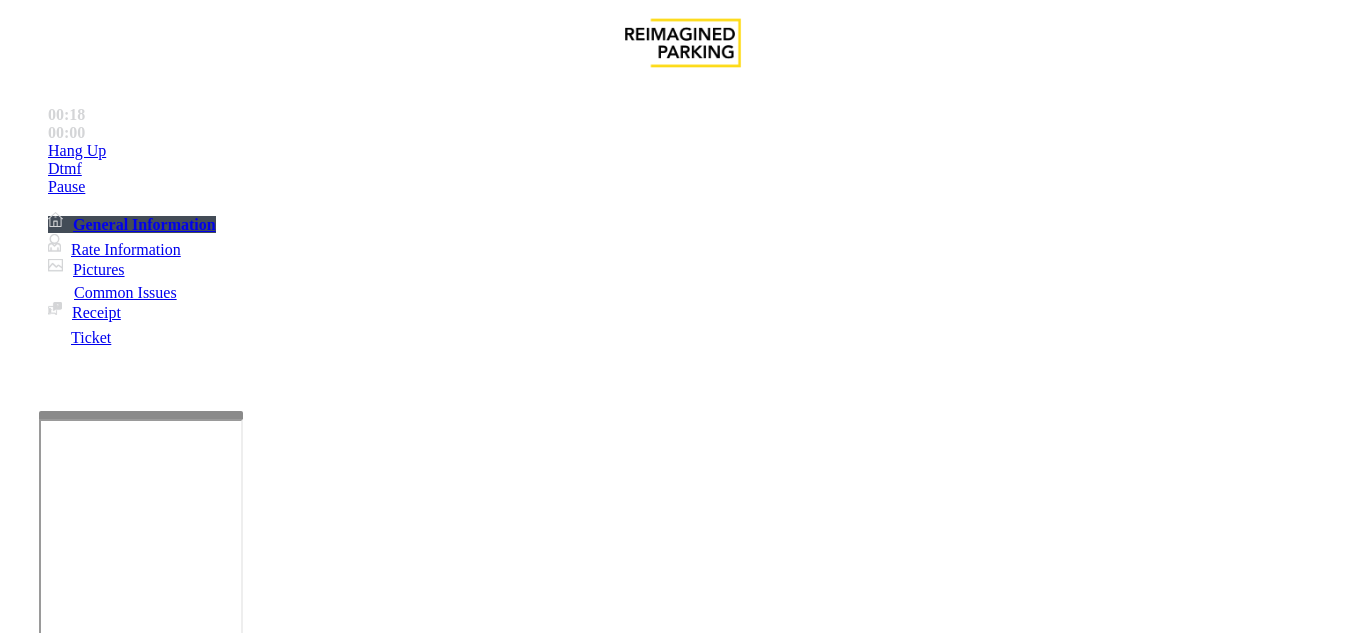 click at bounding box center (229, 1334) 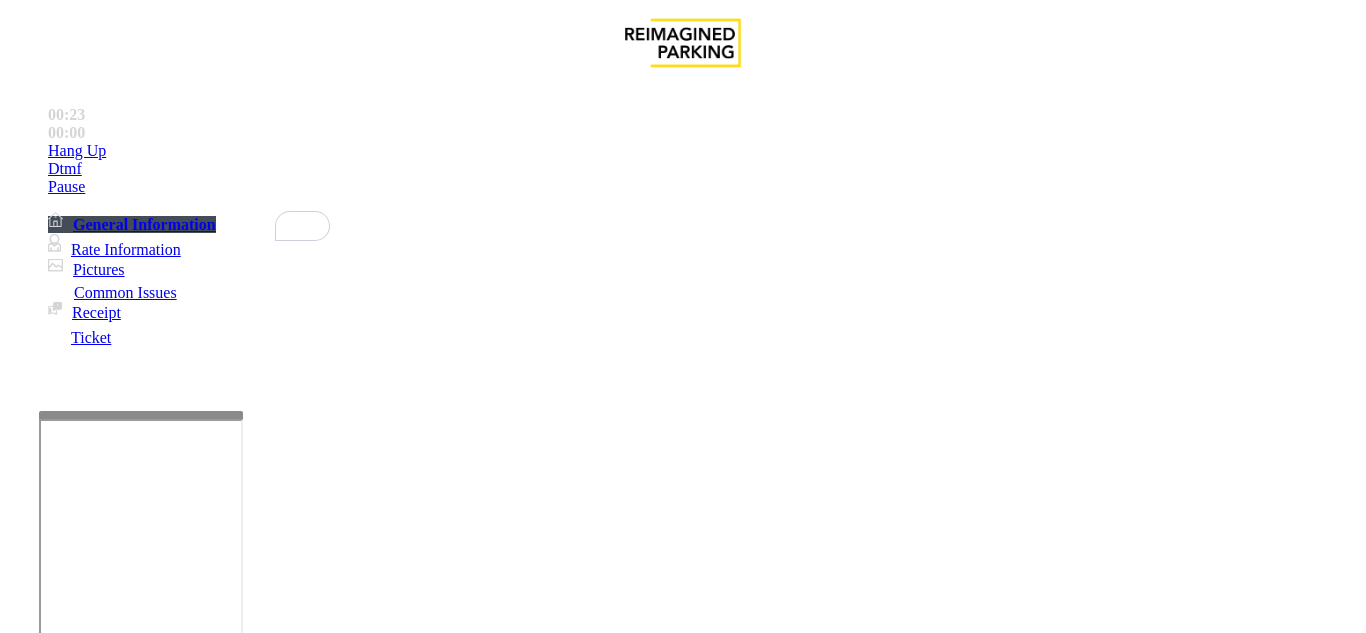 click on "Intercom Issue/No Response" at bounding box center [141, 1253] 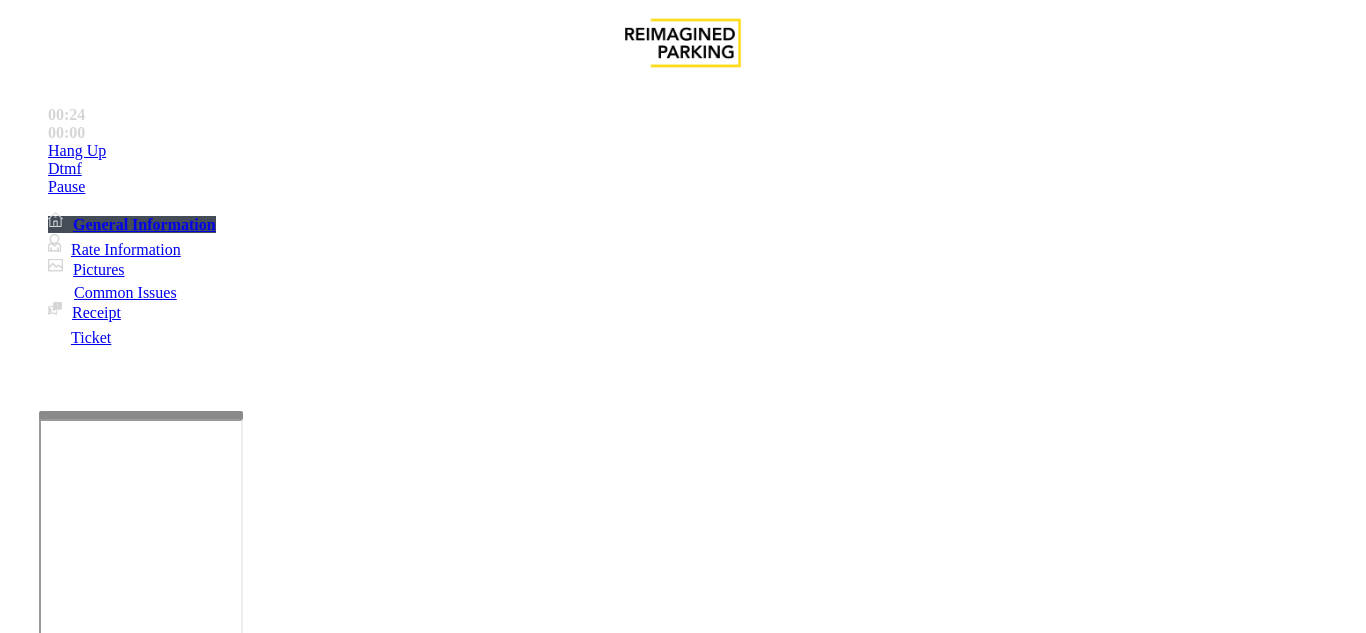 click on "Issue" at bounding box center (42, 1253) 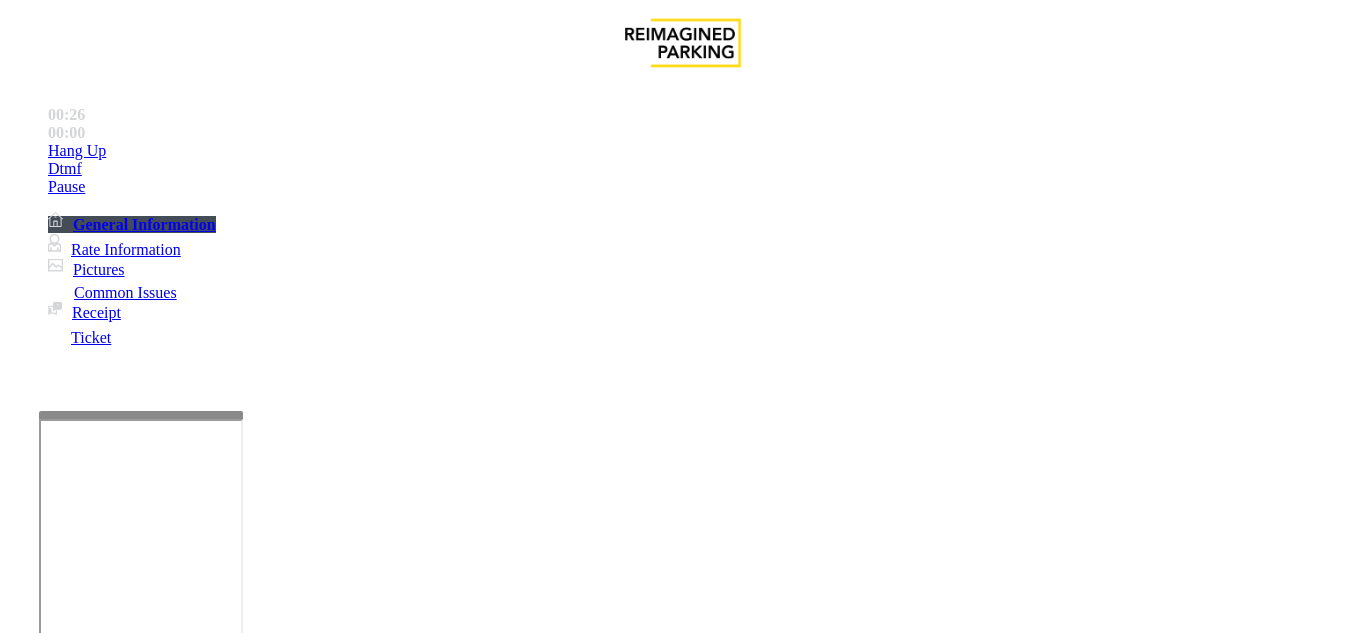 scroll, scrollTop: 600, scrollLeft: 0, axis: vertical 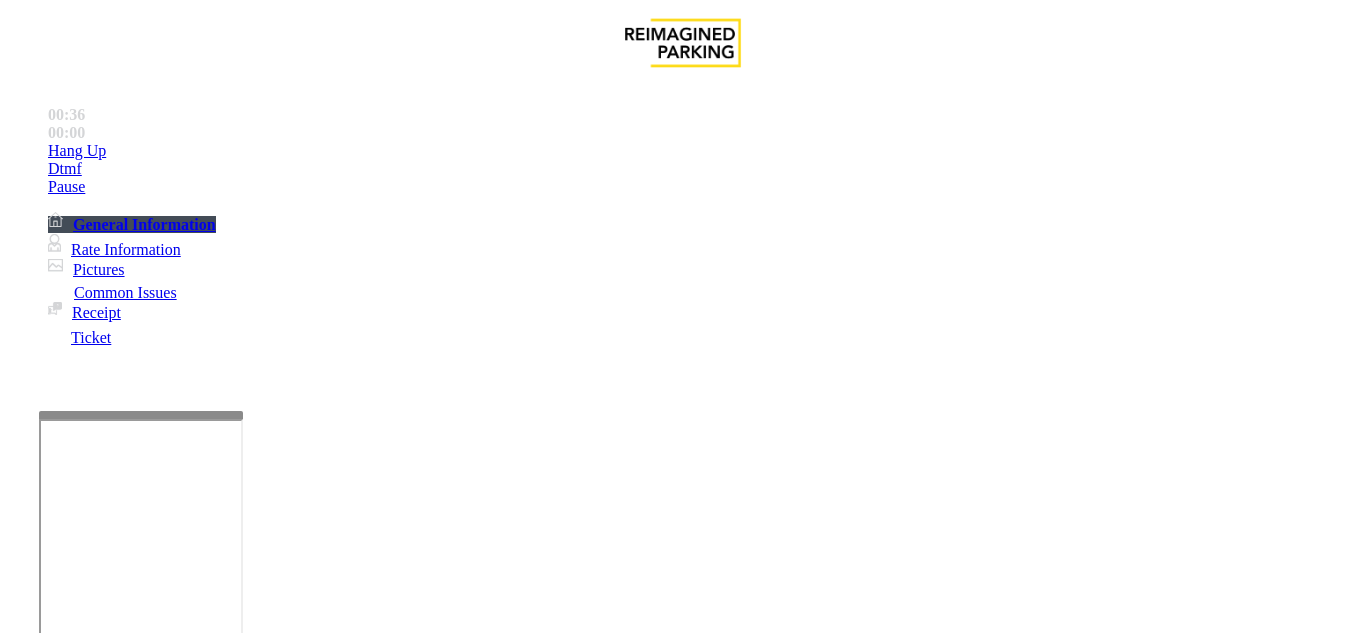 click on "Monthly Issue" at bounding box center (268, 1286) 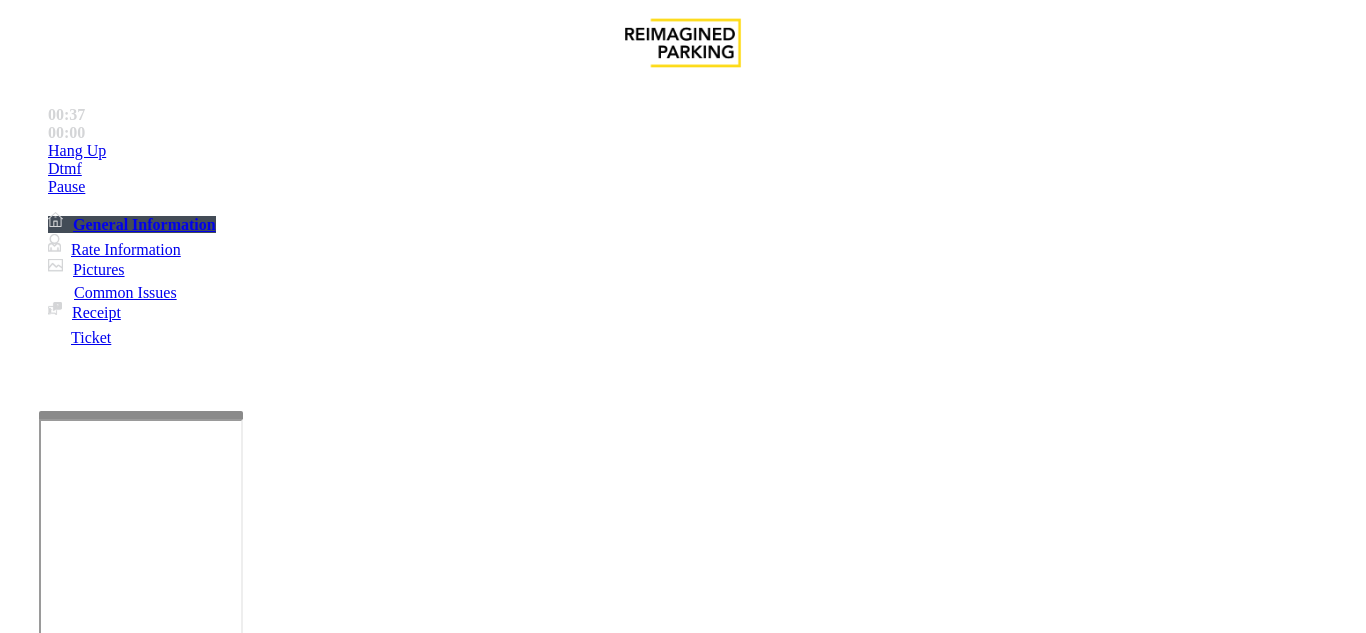 click on "Disabled Card" at bounding box center [78, 1286] 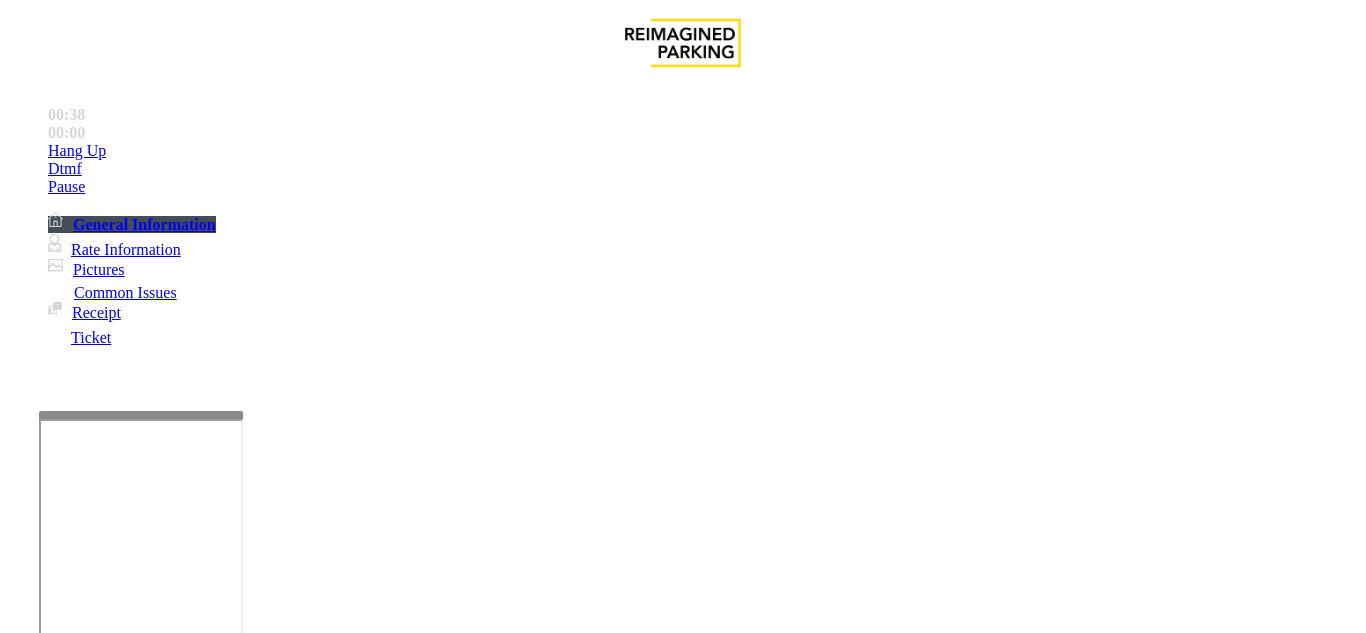 click at bounding box center [96, 1308] 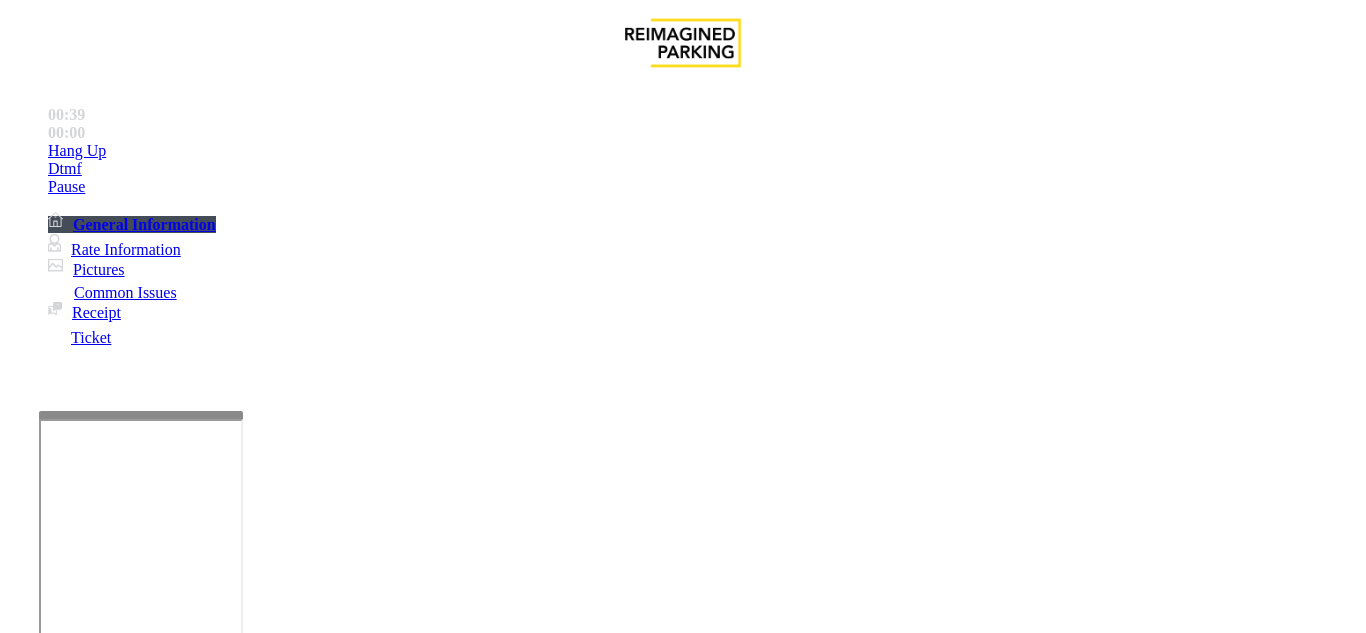 drag, startPoint x: 346, startPoint y: 299, endPoint x: 1077, endPoint y: 256, distance: 732.2636 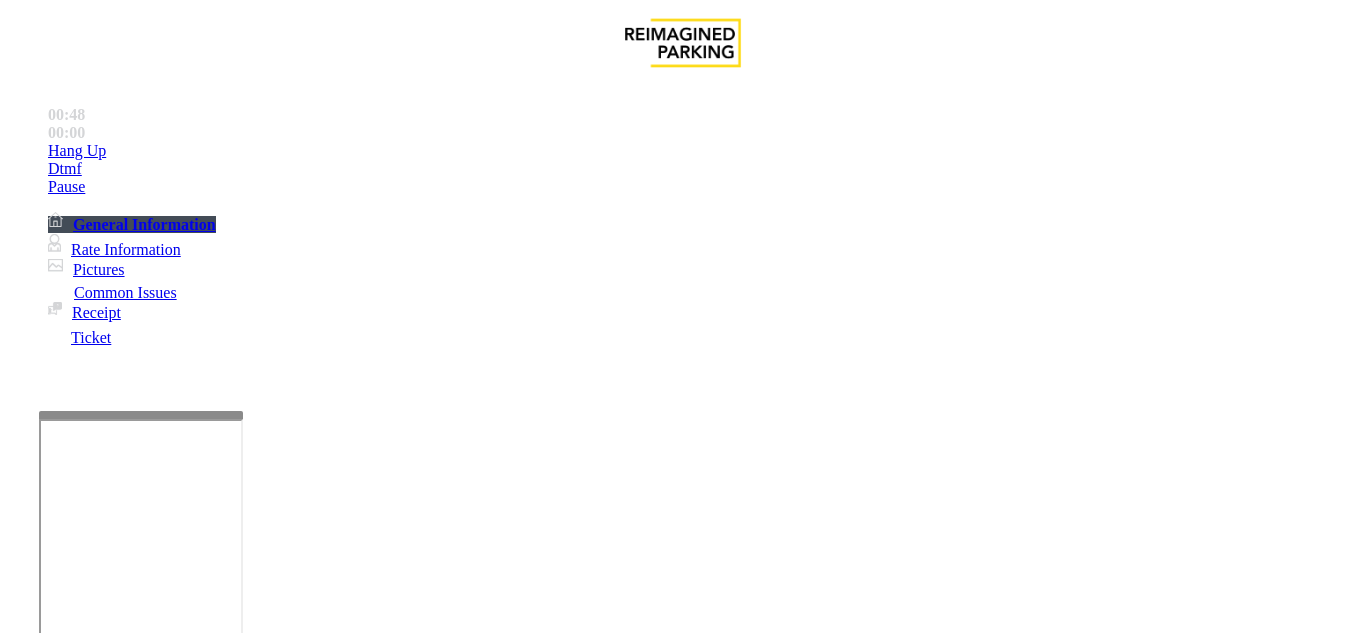 scroll, scrollTop: 200, scrollLeft: 0, axis: vertical 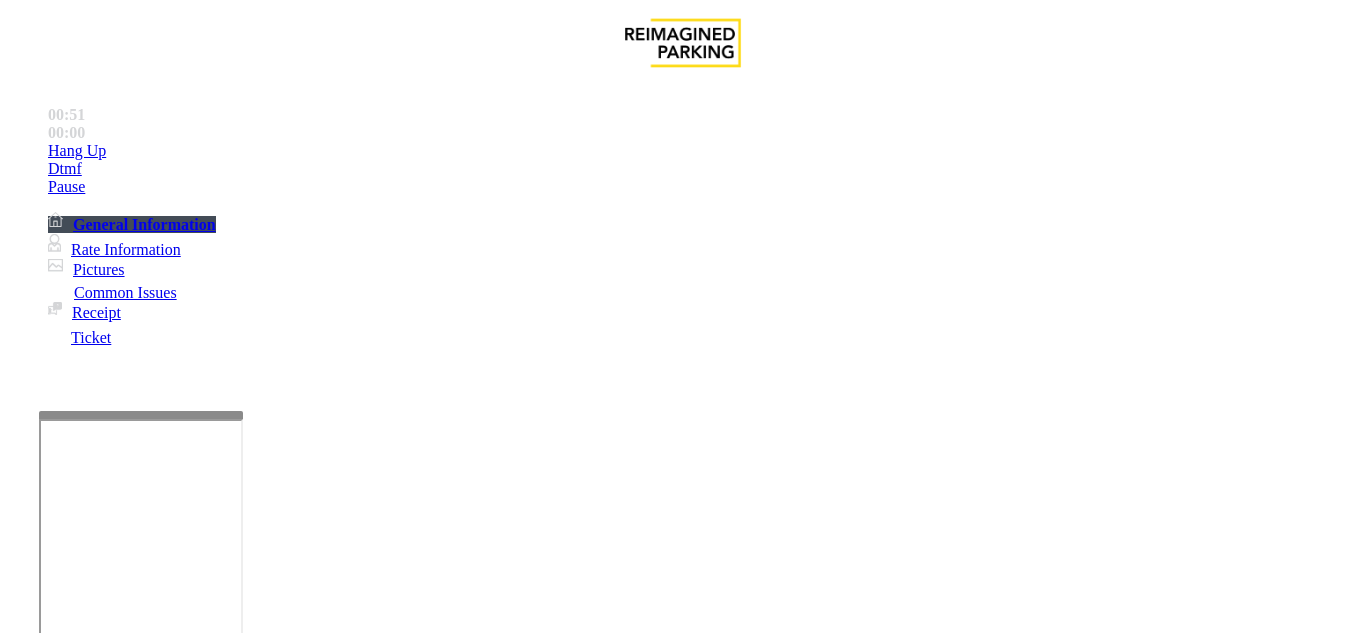 type on "**" 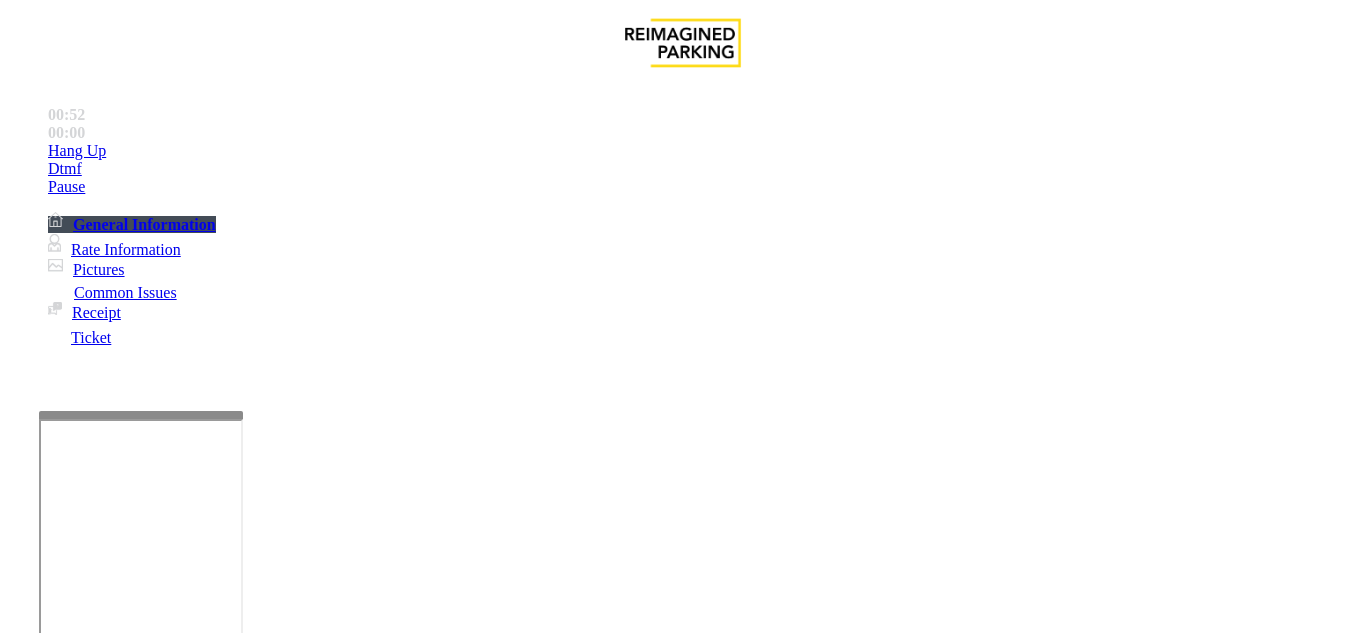 scroll, scrollTop: 148, scrollLeft: 0, axis: vertical 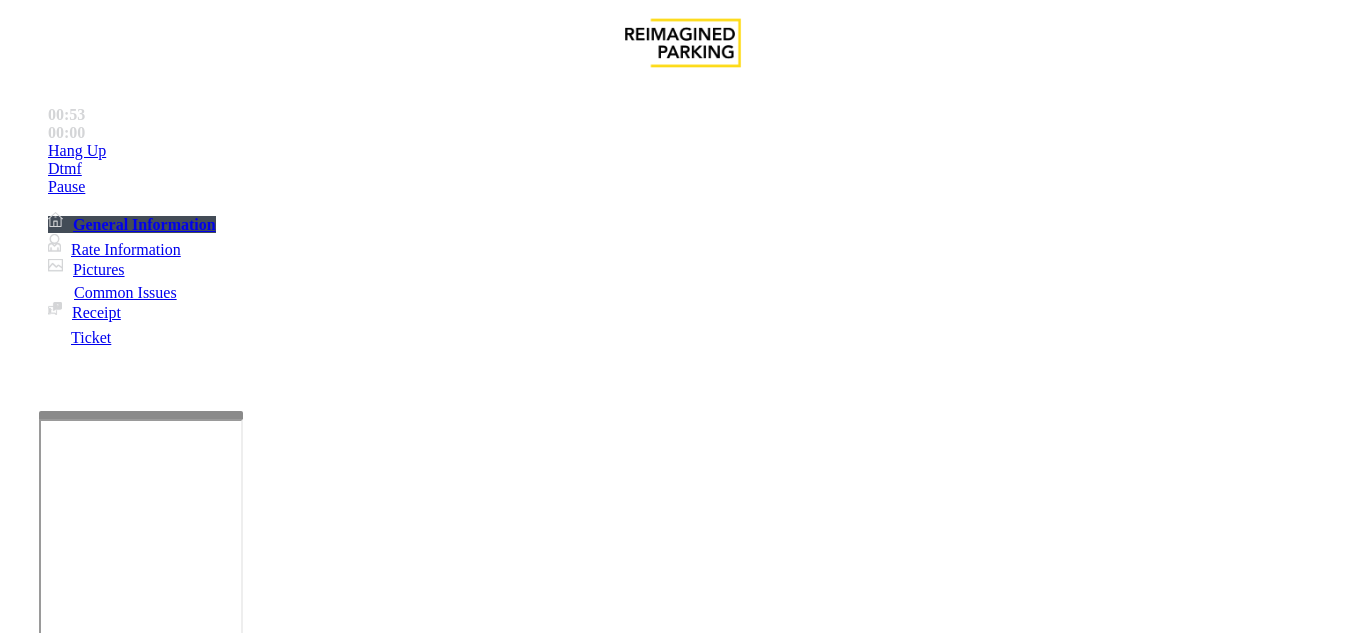 click at bounding box center [221, 1588] 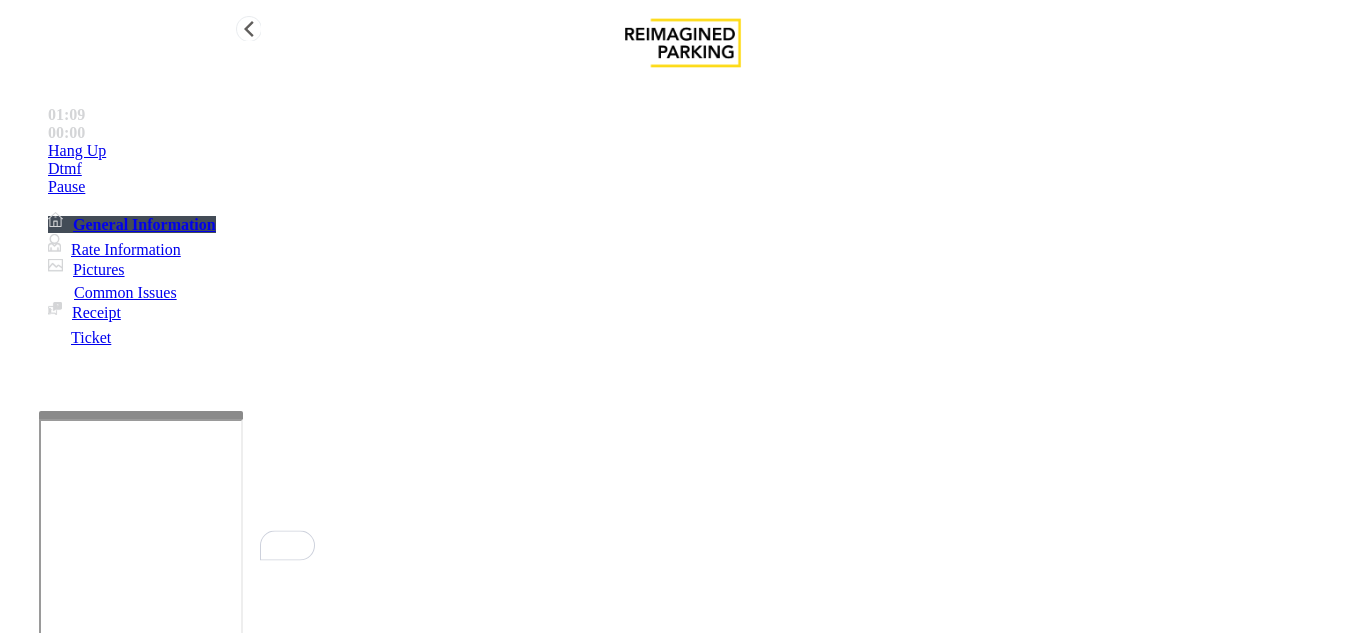 click on "Hang Up" at bounding box center [703, 151] 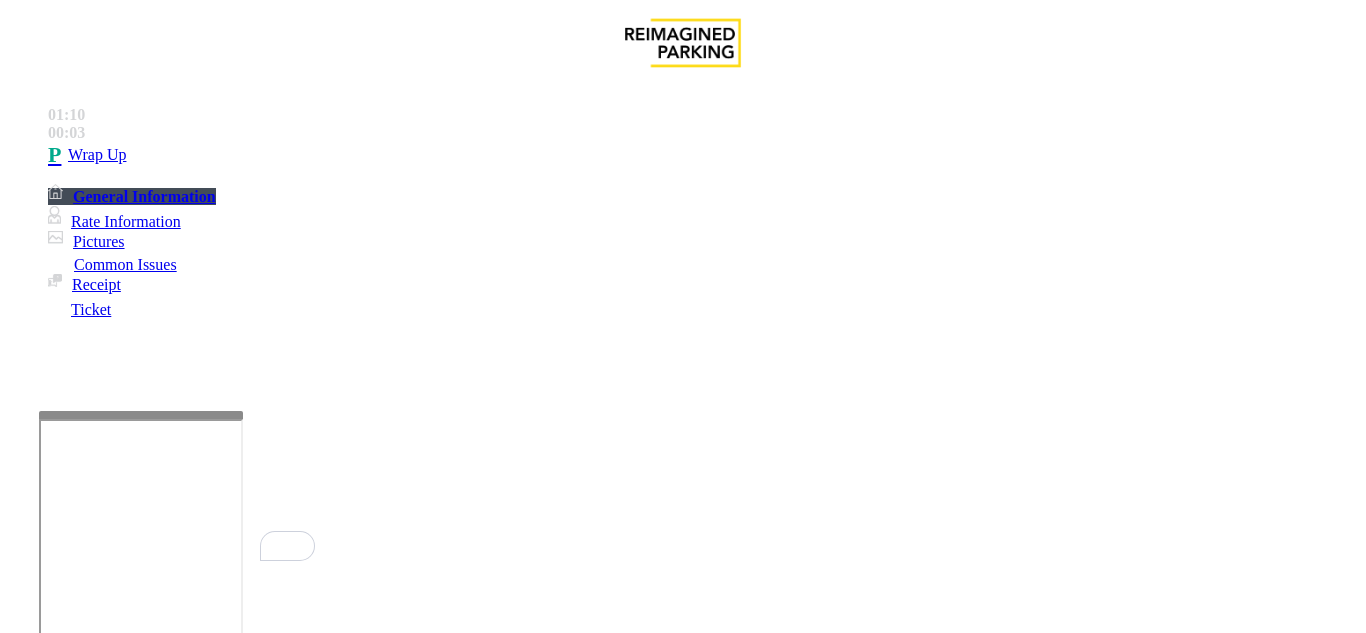 click at bounding box center [221, 1588] 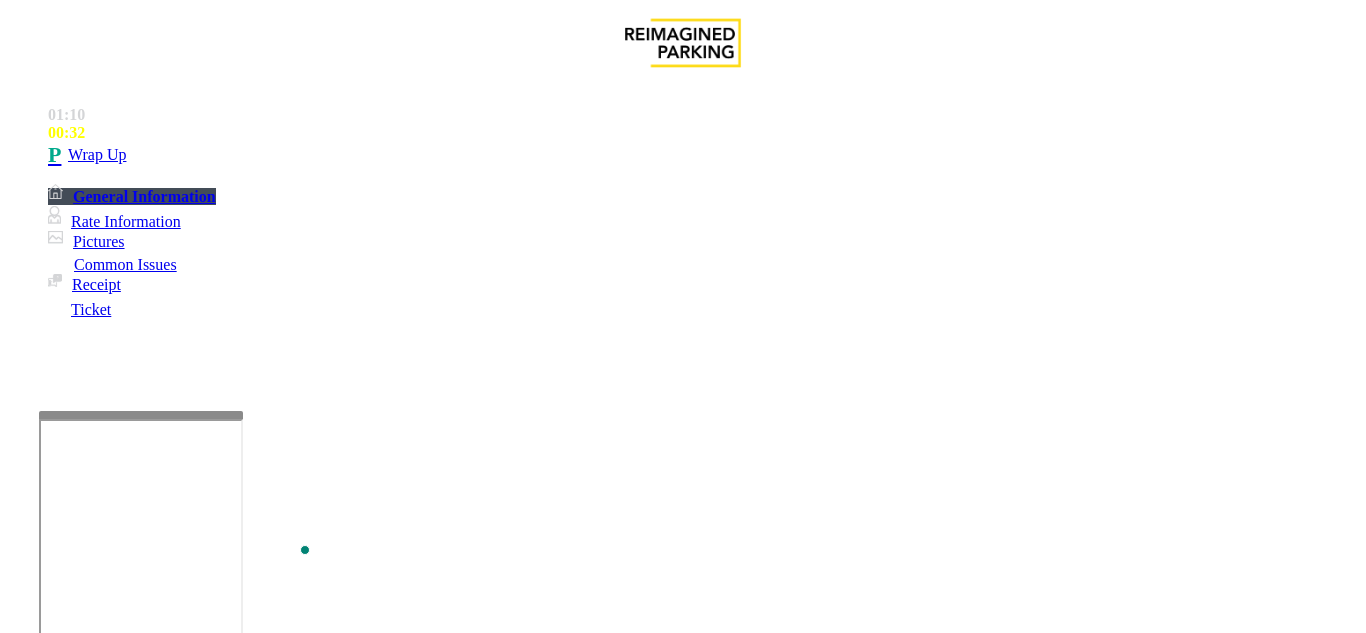 scroll, scrollTop: 0, scrollLeft: 0, axis: both 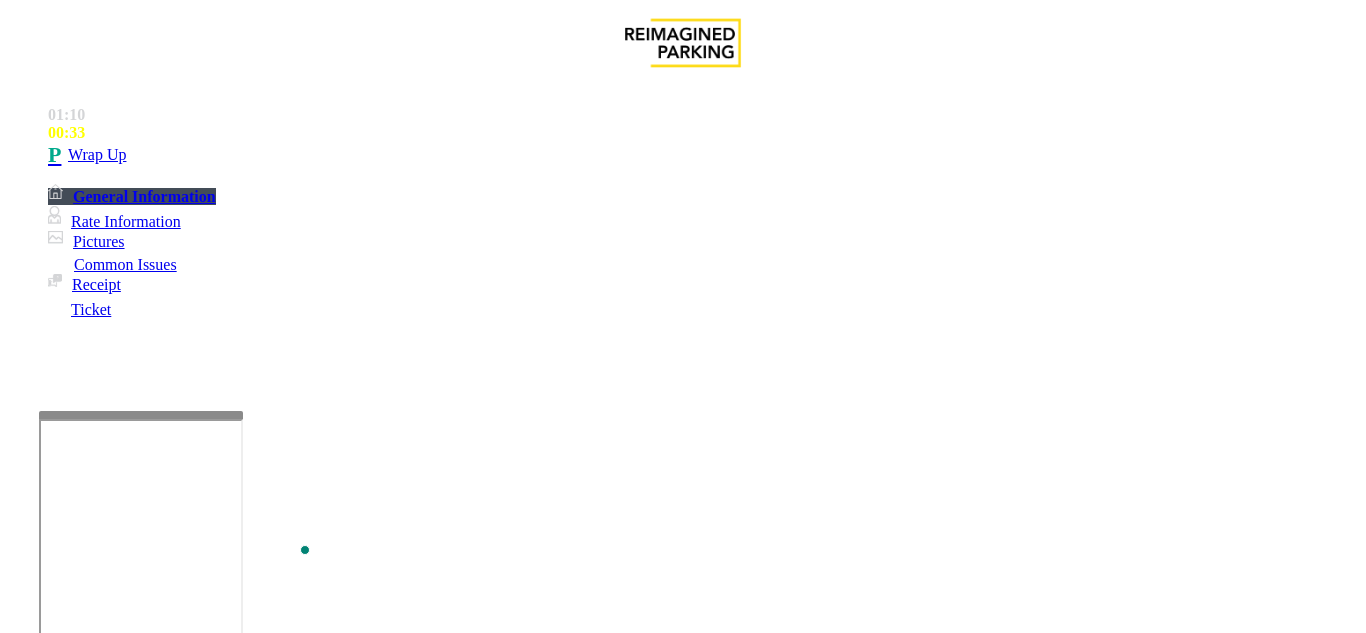 type on "**********" 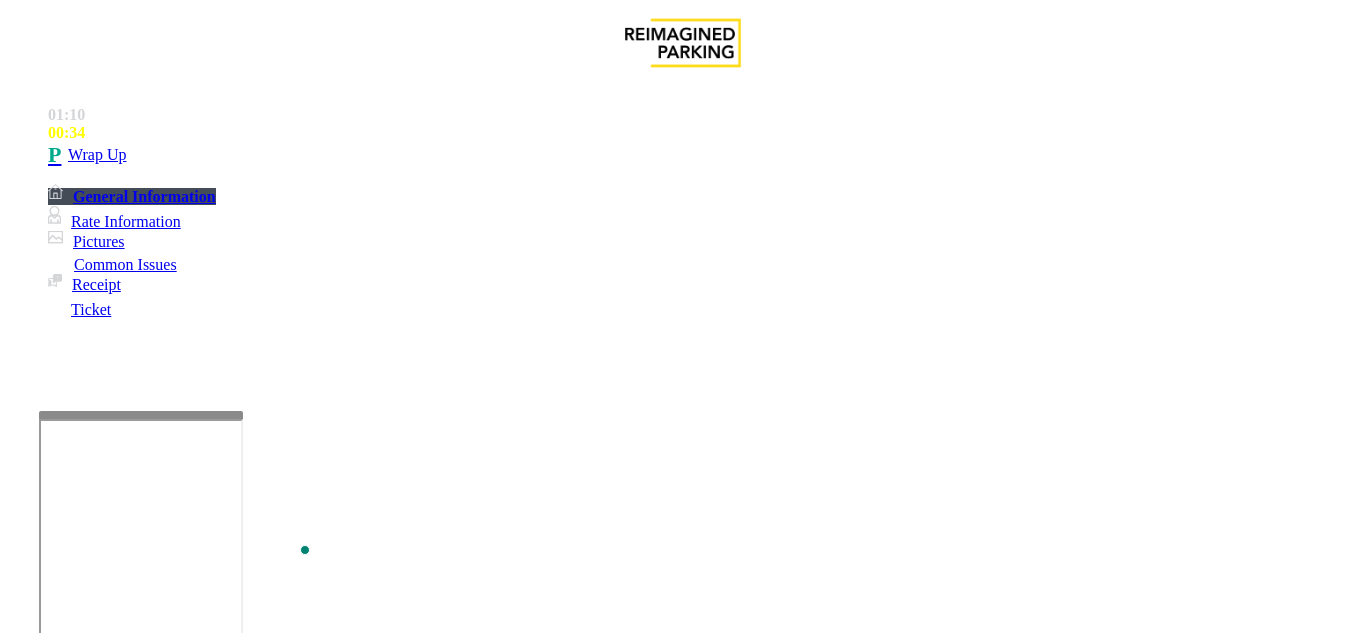 type on "**" 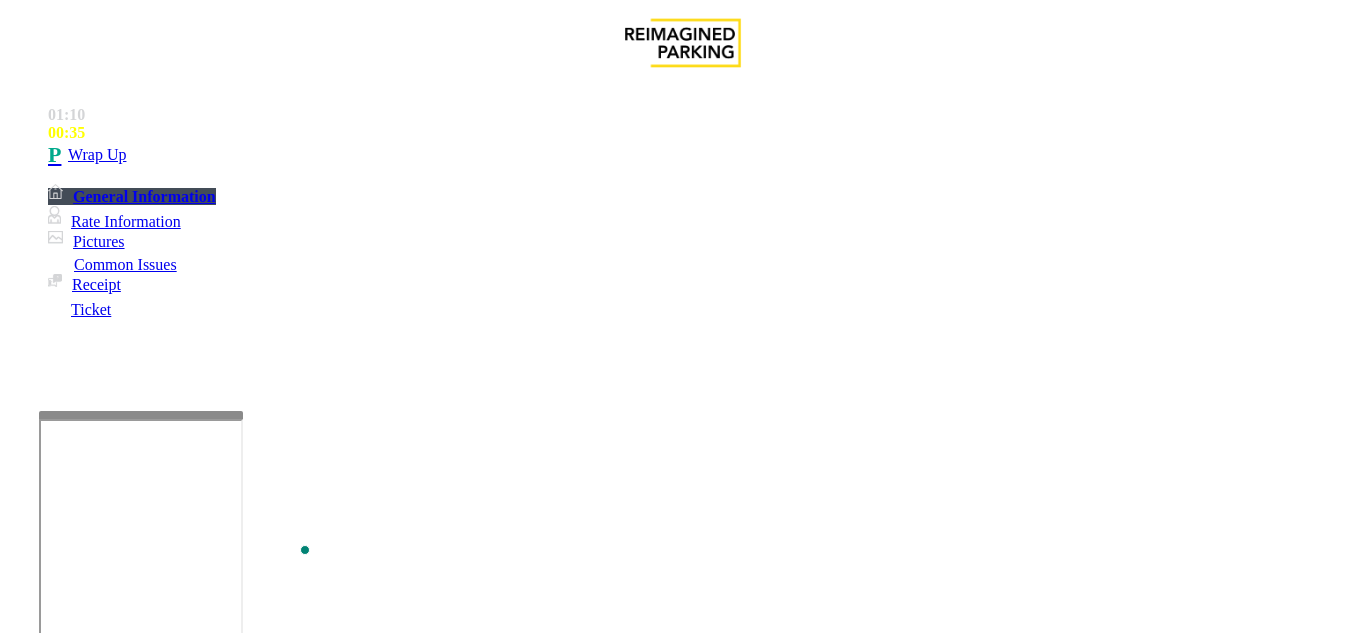 click on "**" at bounding box center [96, 1308] 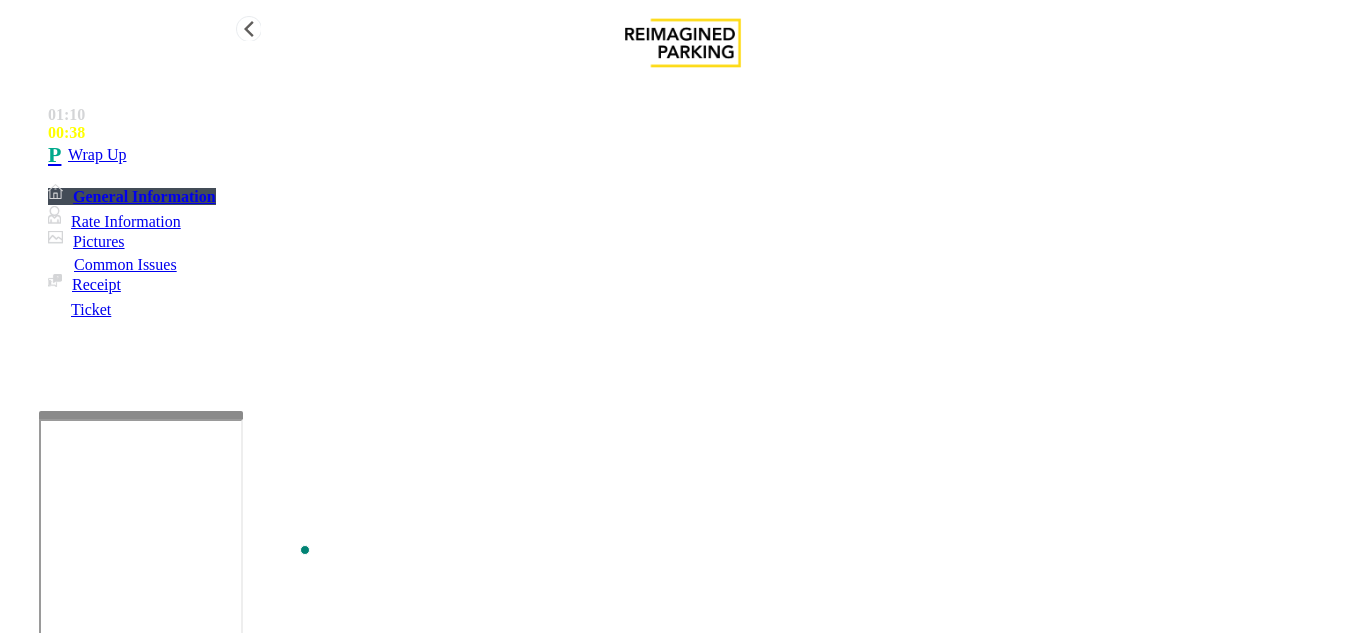 type on "******" 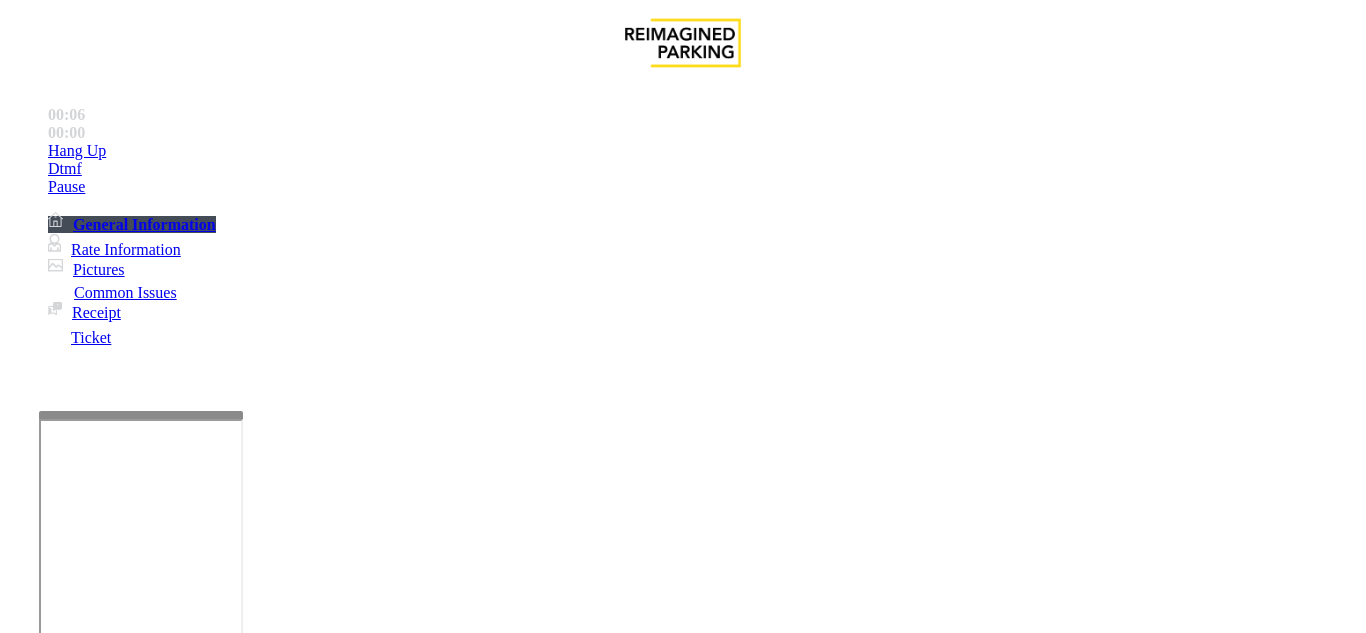 scroll, scrollTop: 400, scrollLeft: 0, axis: vertical 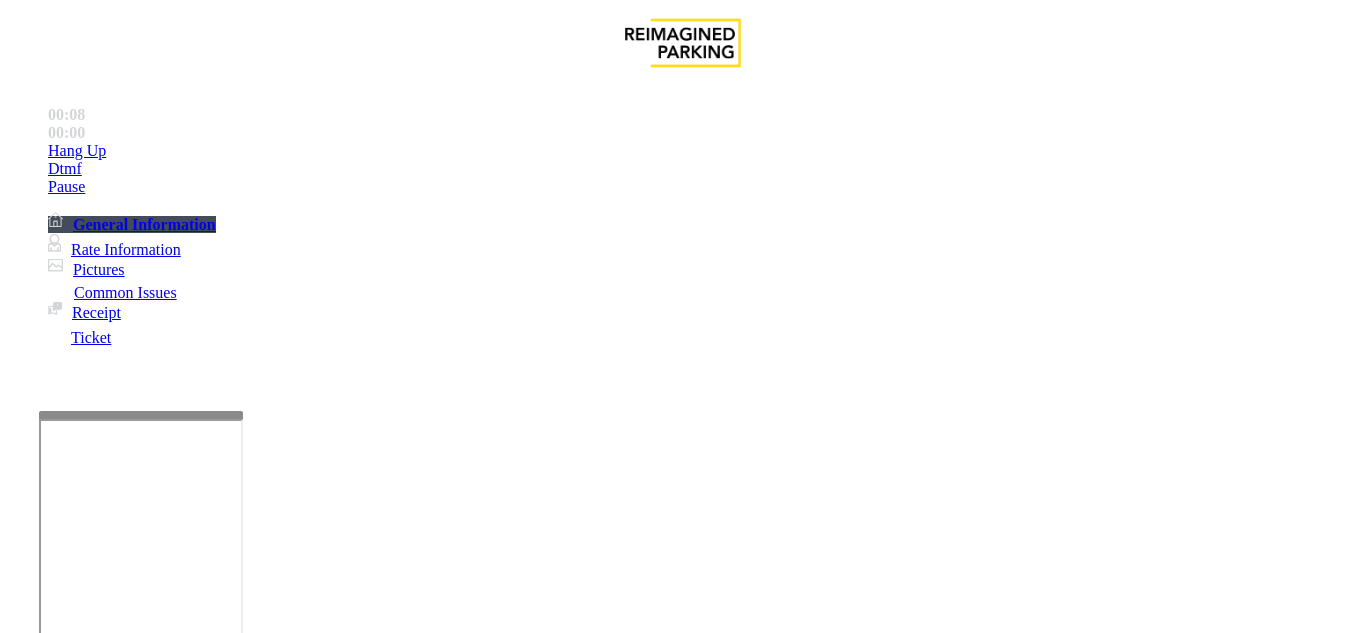 click on "Ticket Issue" at bounding box center (71, 1286) 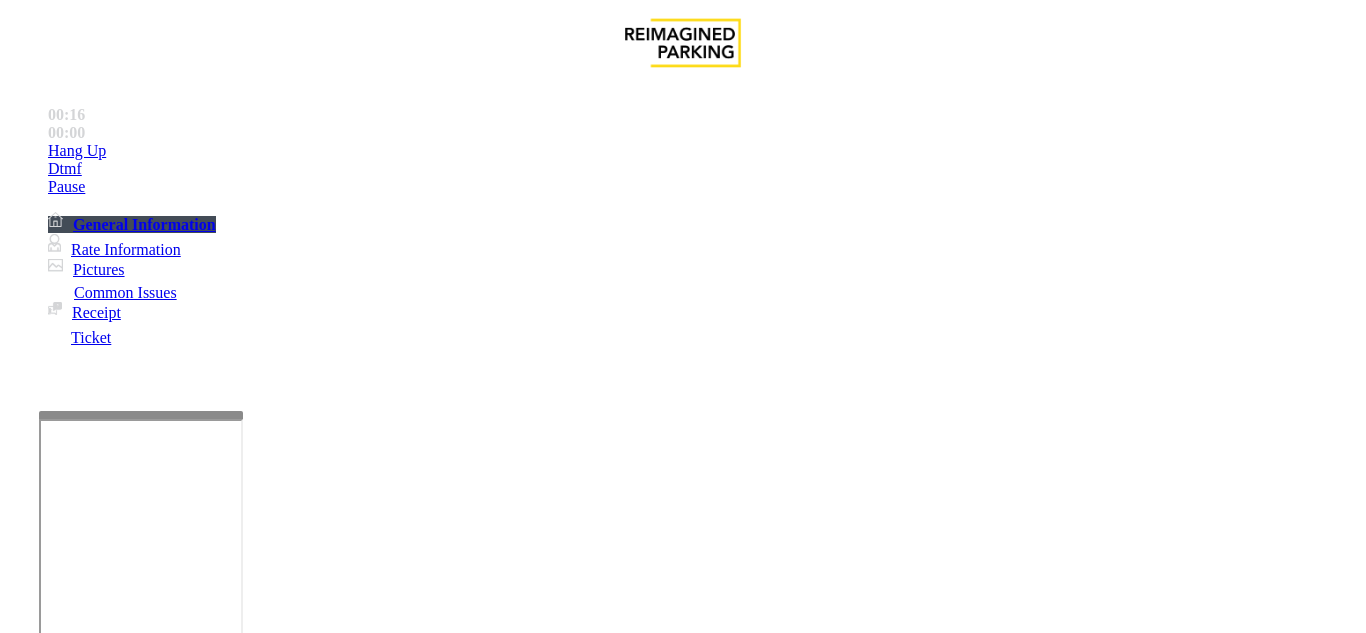 click on "Ticket Unreadable" at bounding box center [300, 1286] 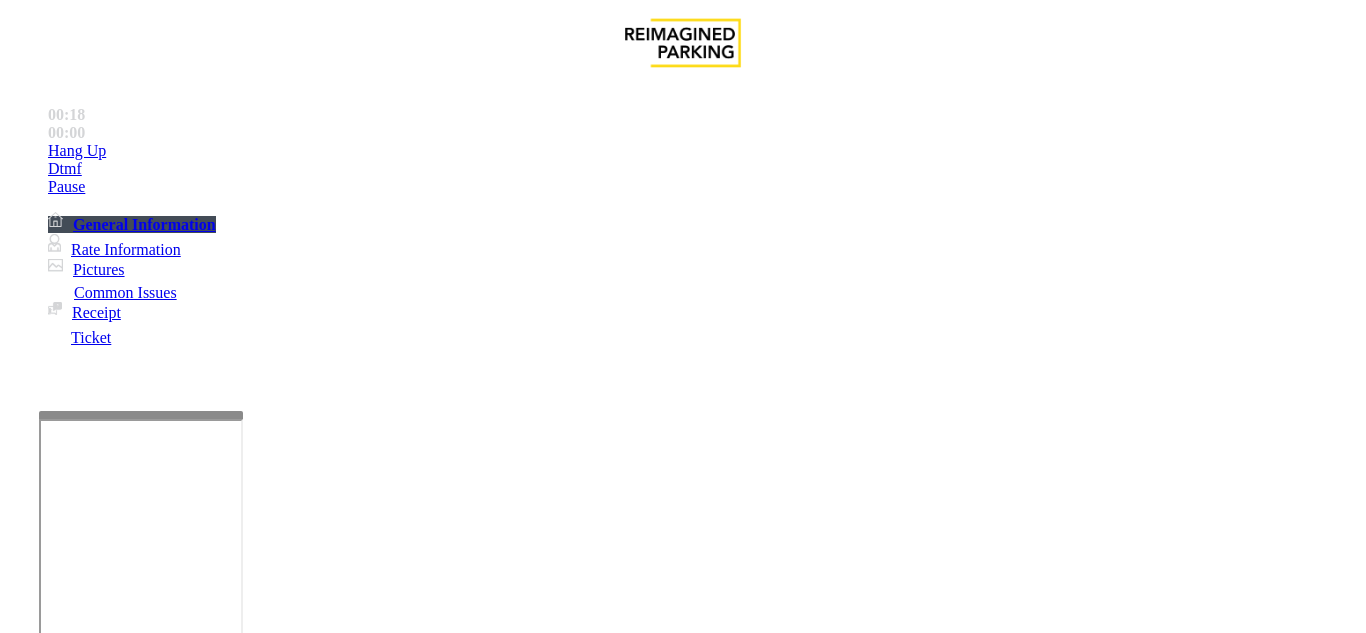 scroll, scrollTop: 300, scrollLeft: 0, axis: vertical 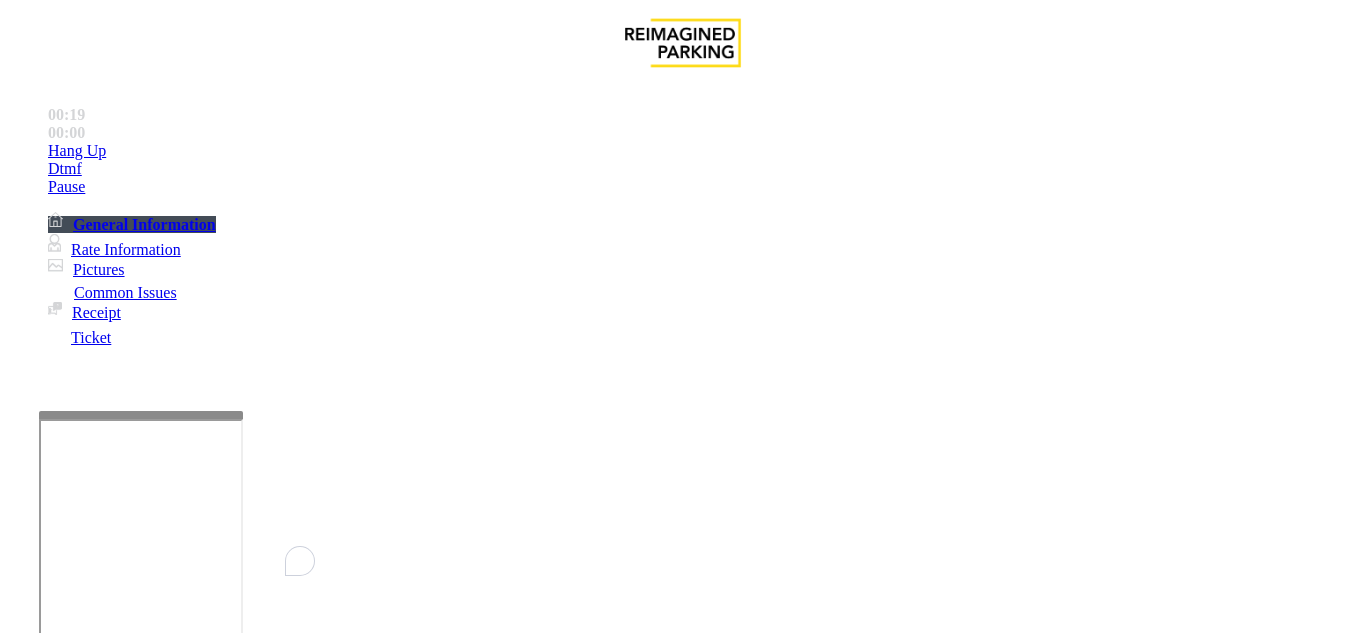 click at bounding box center [221, 1626] 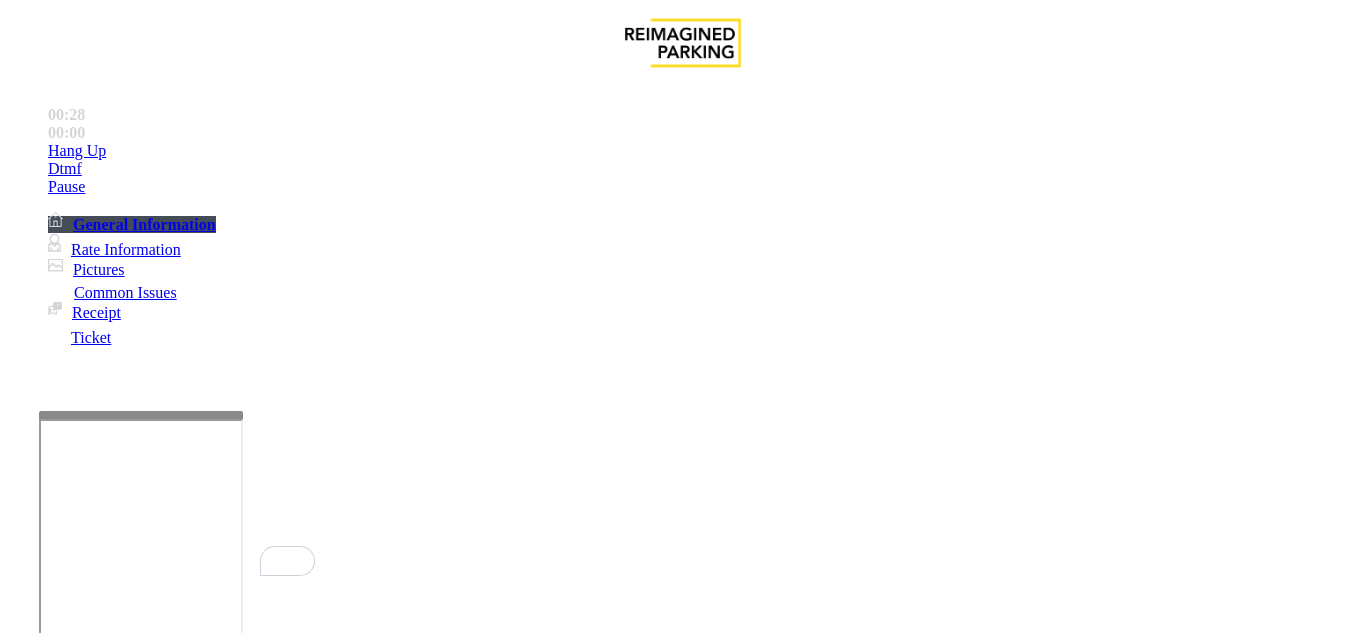 scroll, scrollTop: 800, scrollLeft: 0, axis: vertical 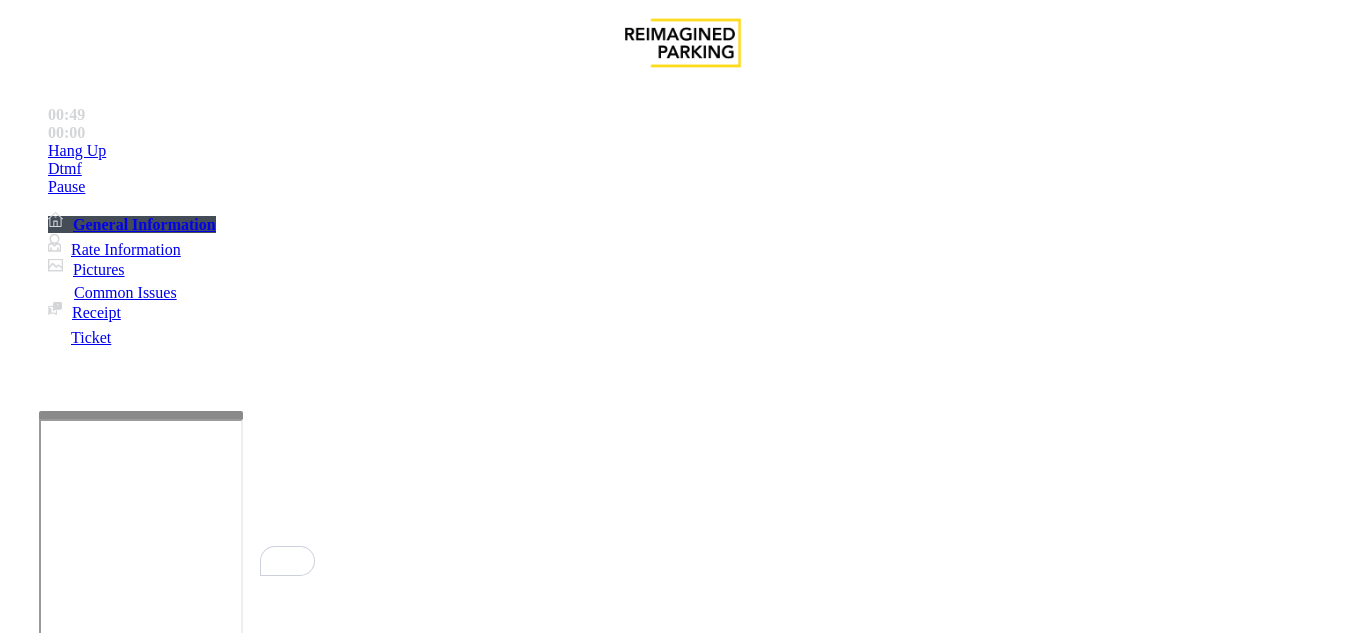 type on "**********" 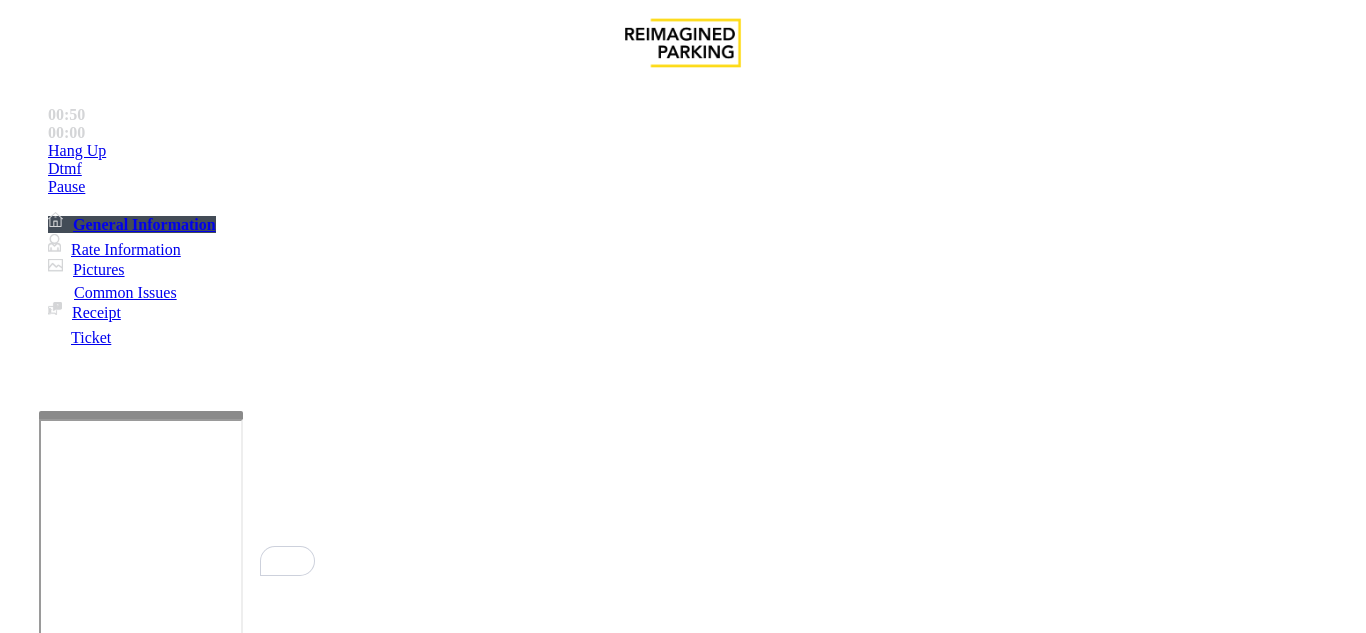 click at bounding box center [96, 1308] 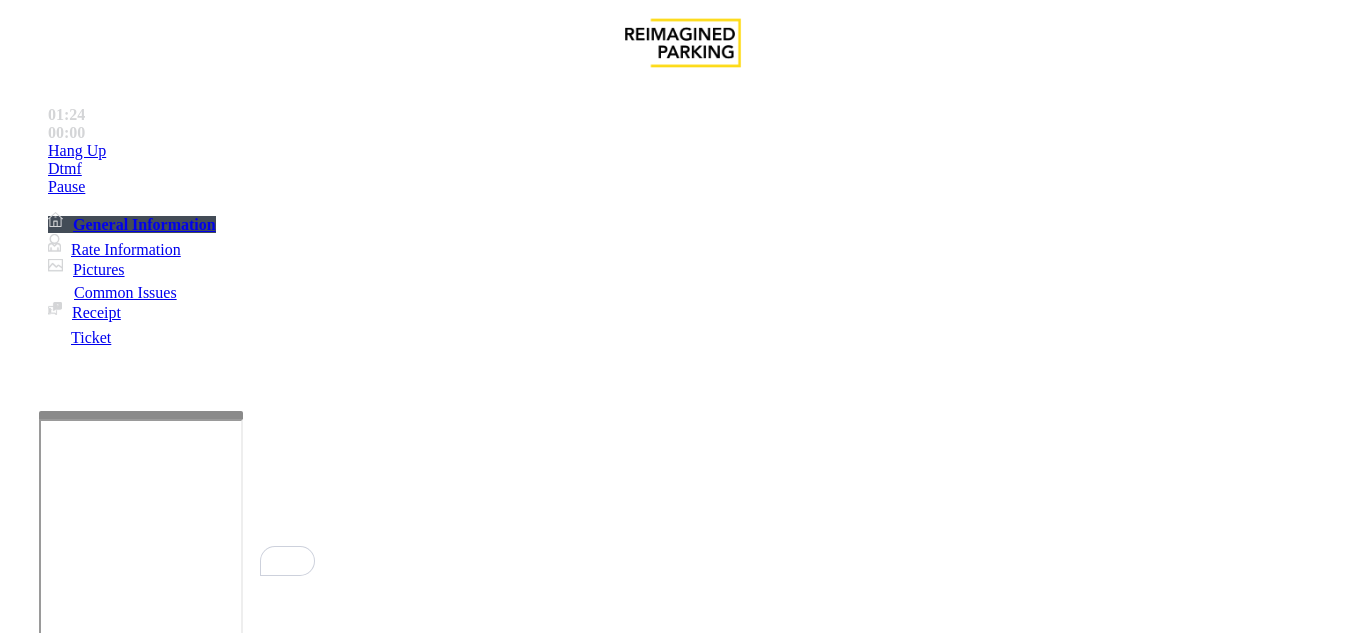 type on "*********" 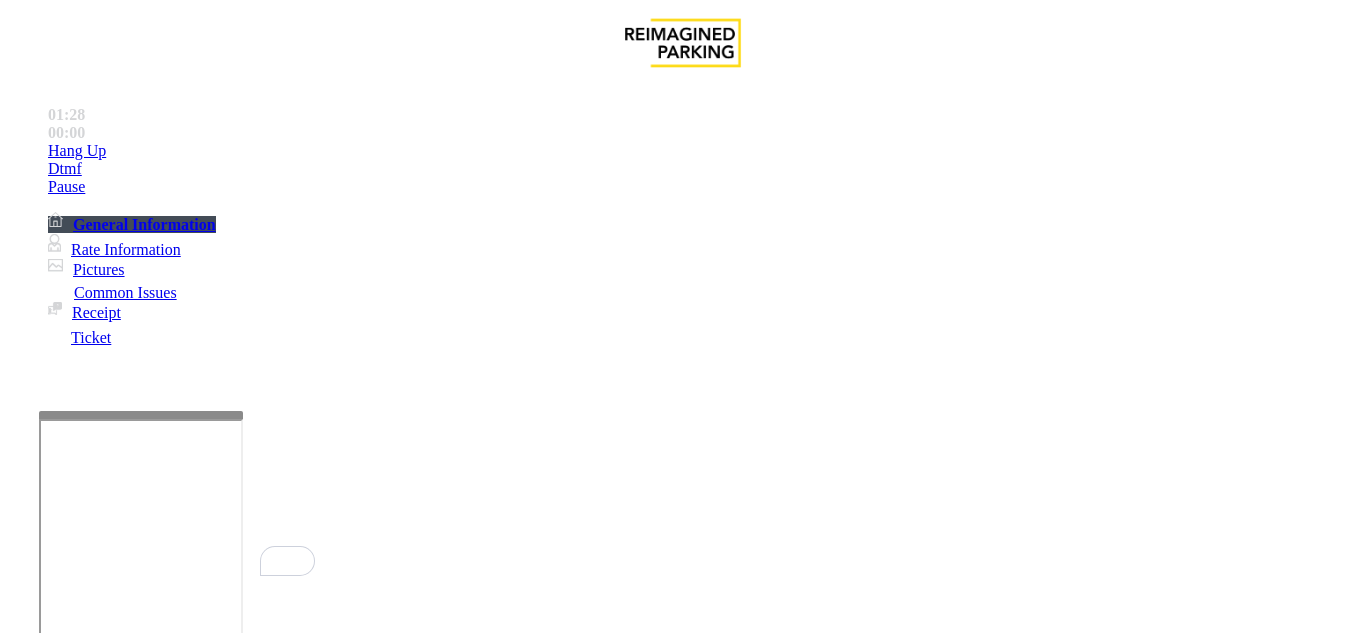 click at bounding box center [96, 1362] 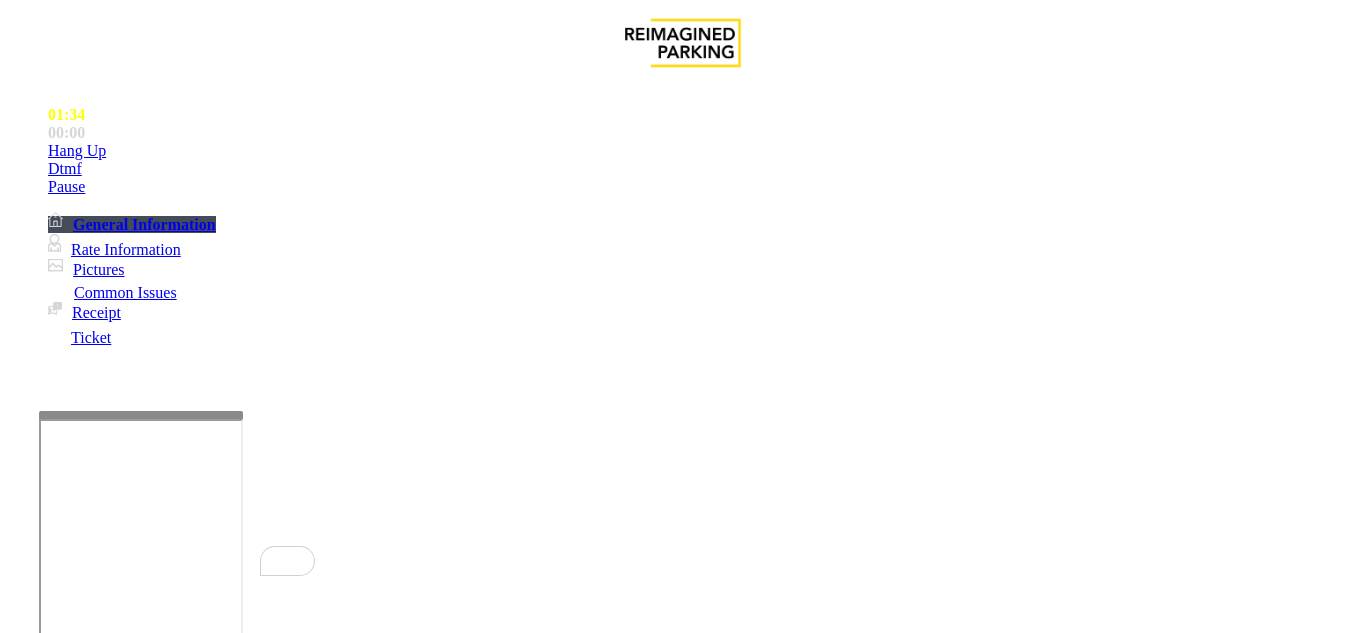 click at bounding box center [96, 1435] 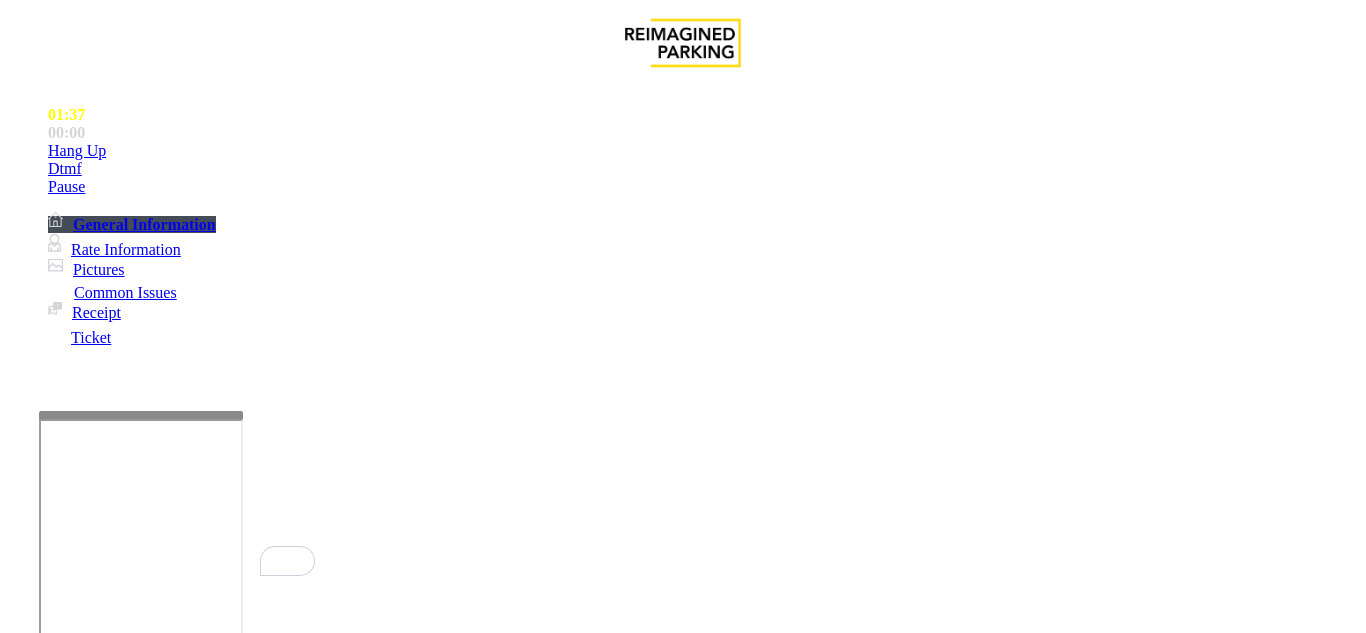 type on "**" 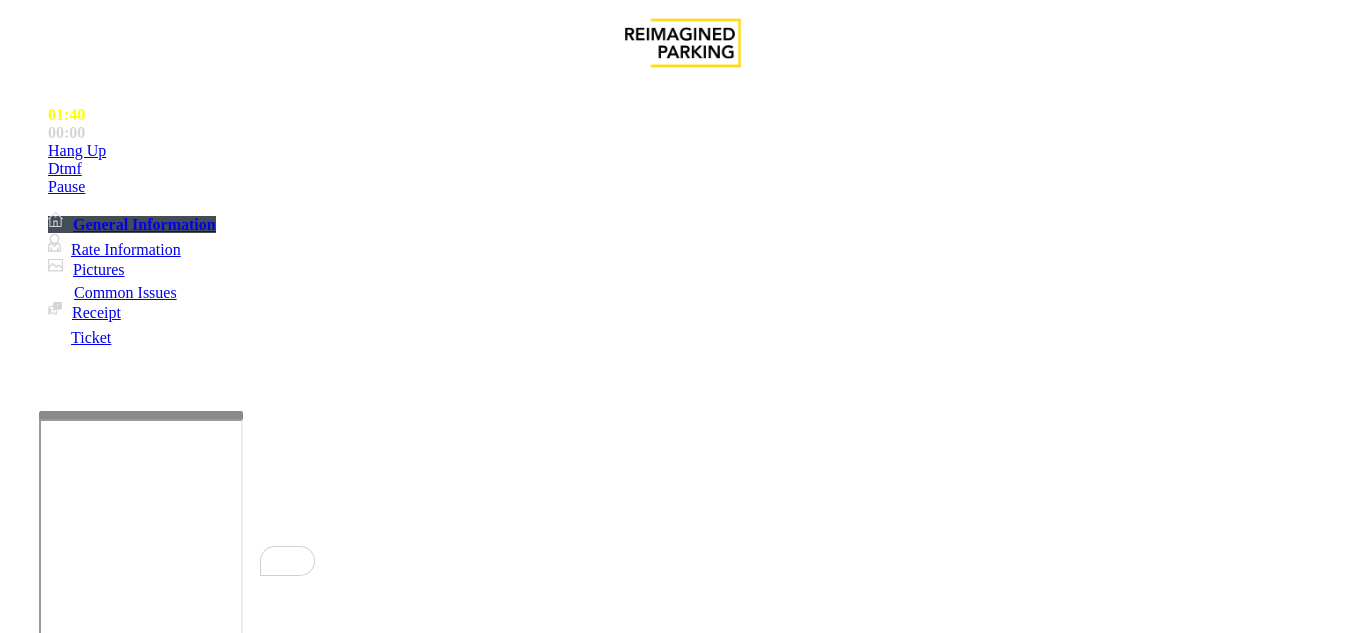 click on "**" at bounding box center (96, 1308) 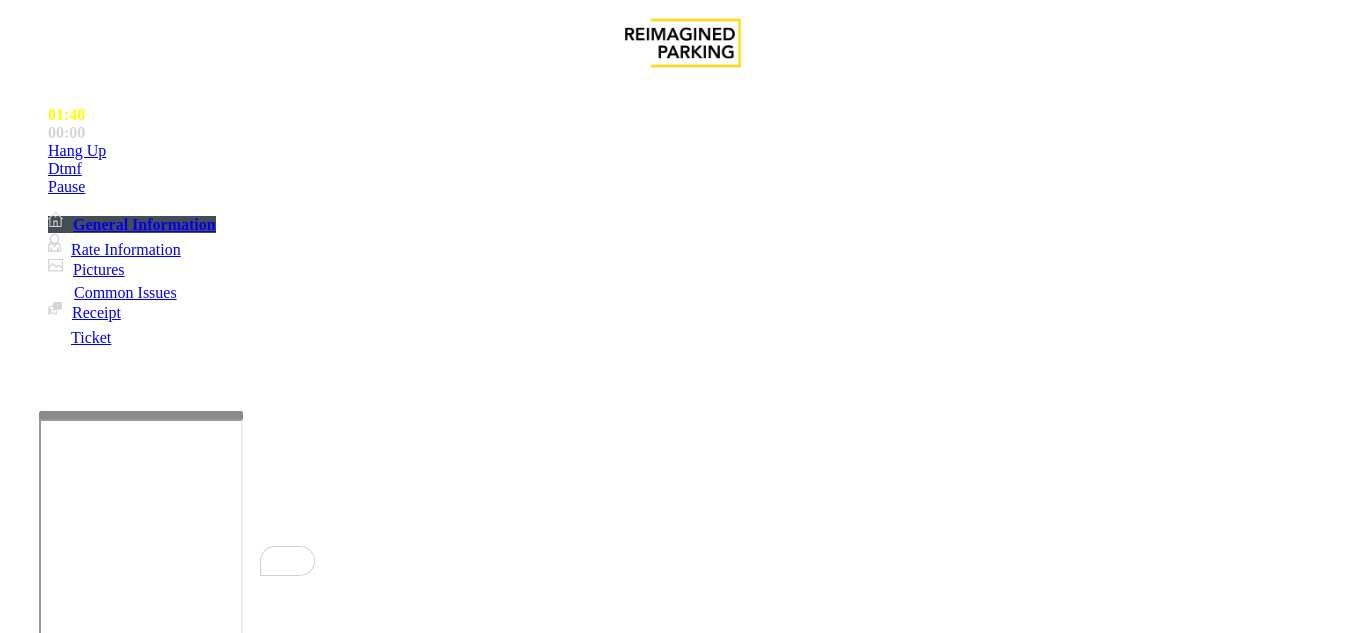 type 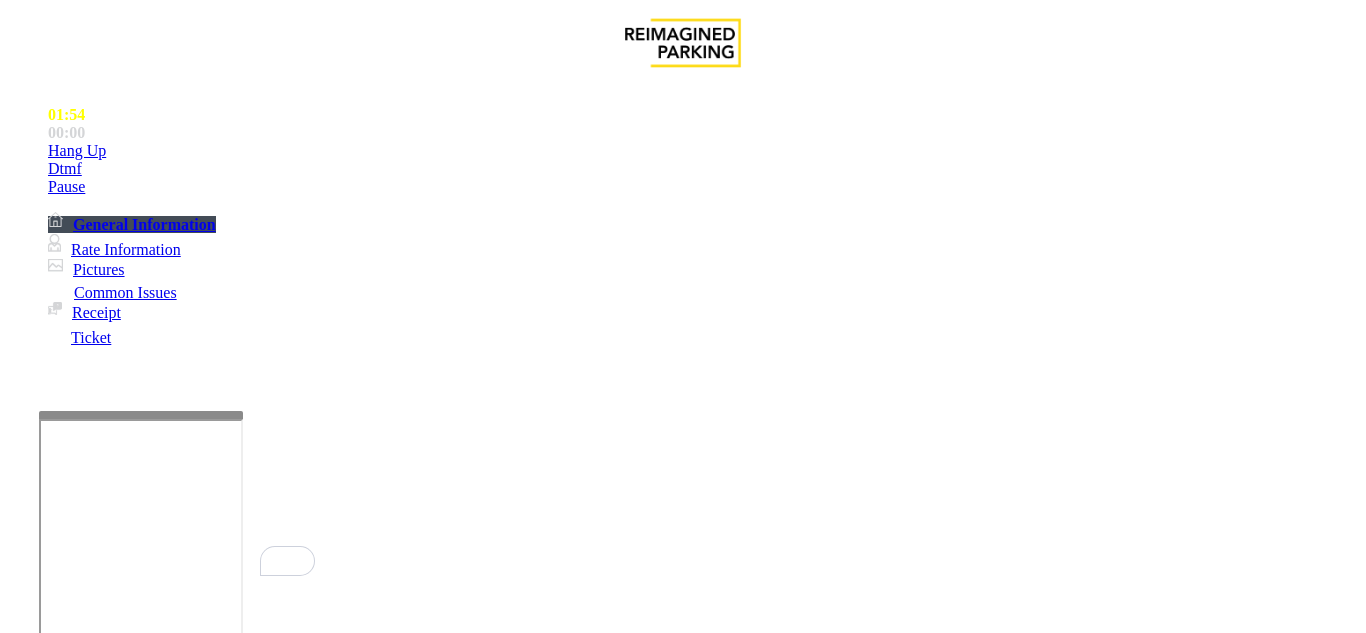 scroll, scrollTop: 300, scrollLeft: 0, axis: vertical 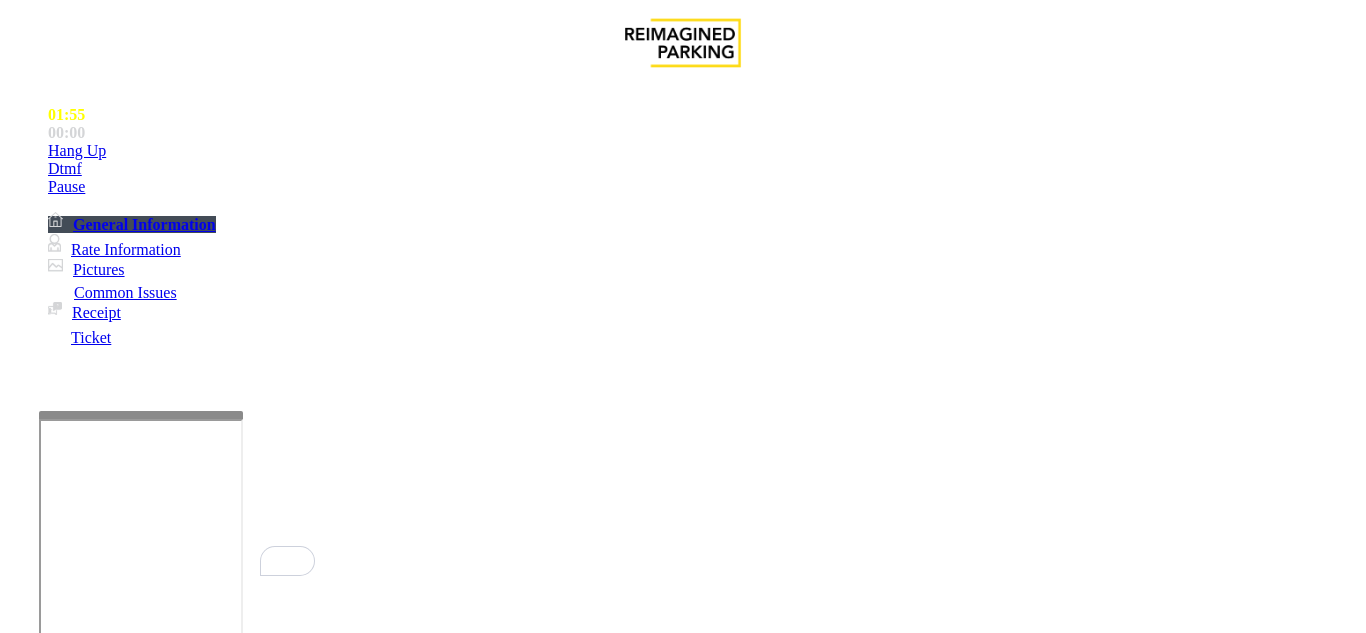 type on "******" 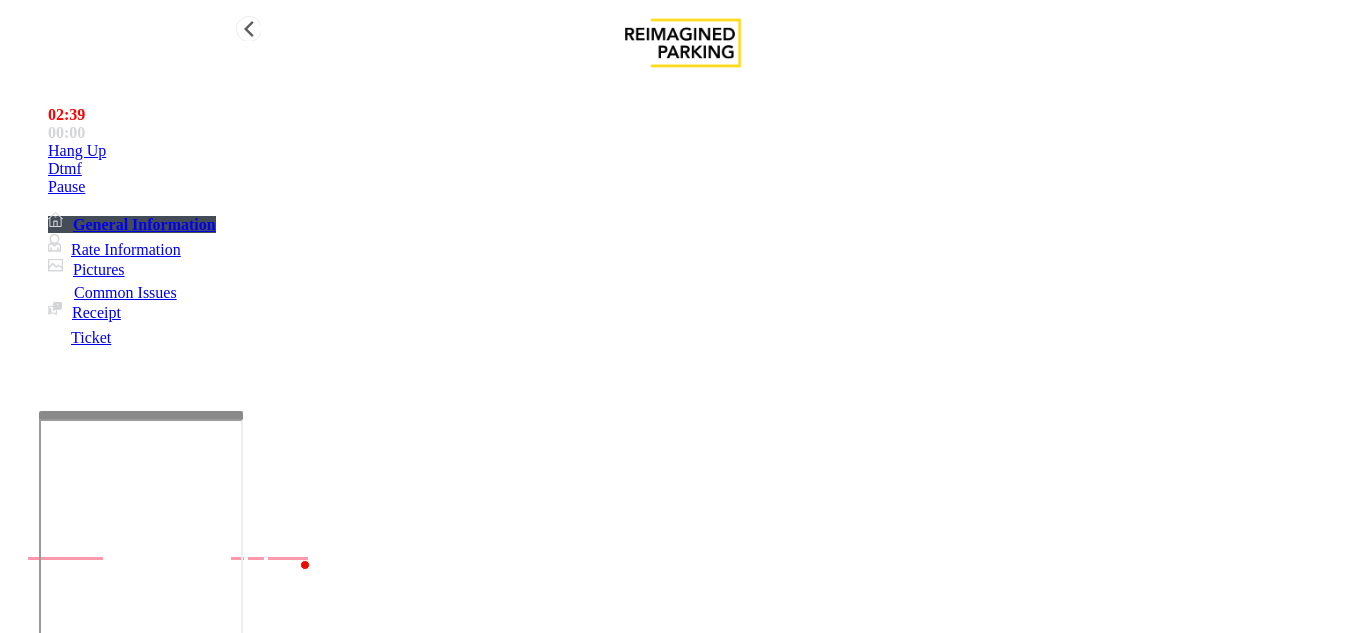 type on "**********" 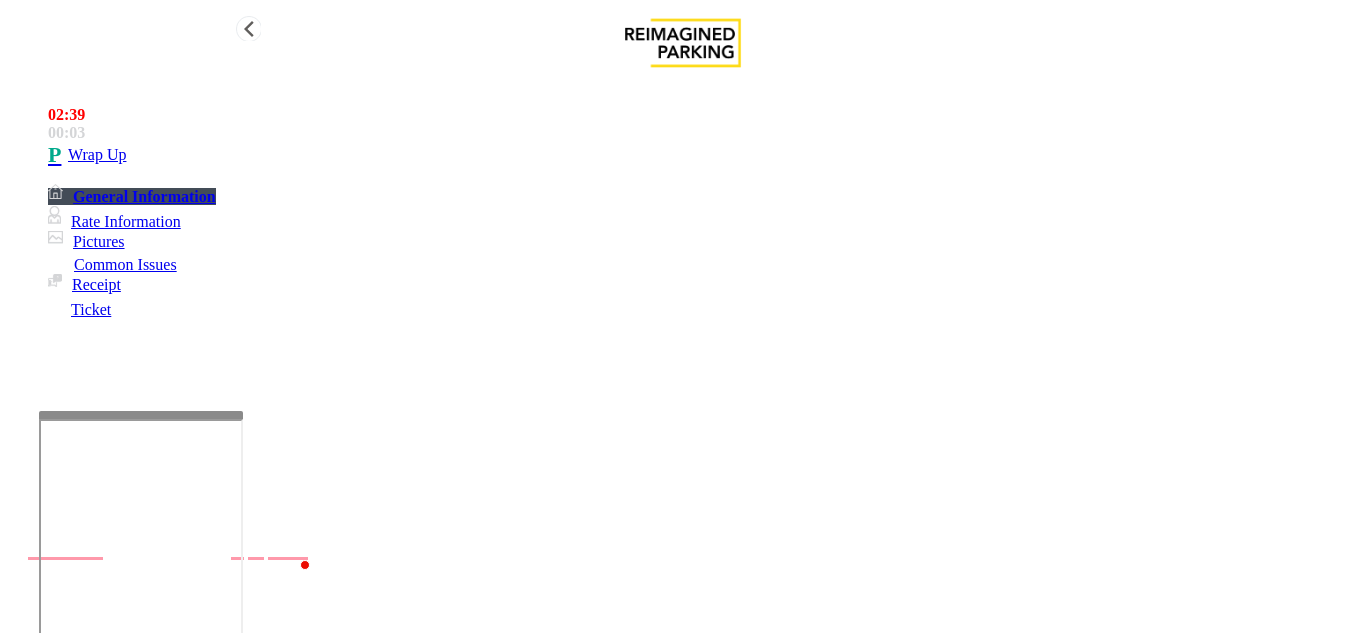 click on "Wrap Up" at bounding box center (703, 155) 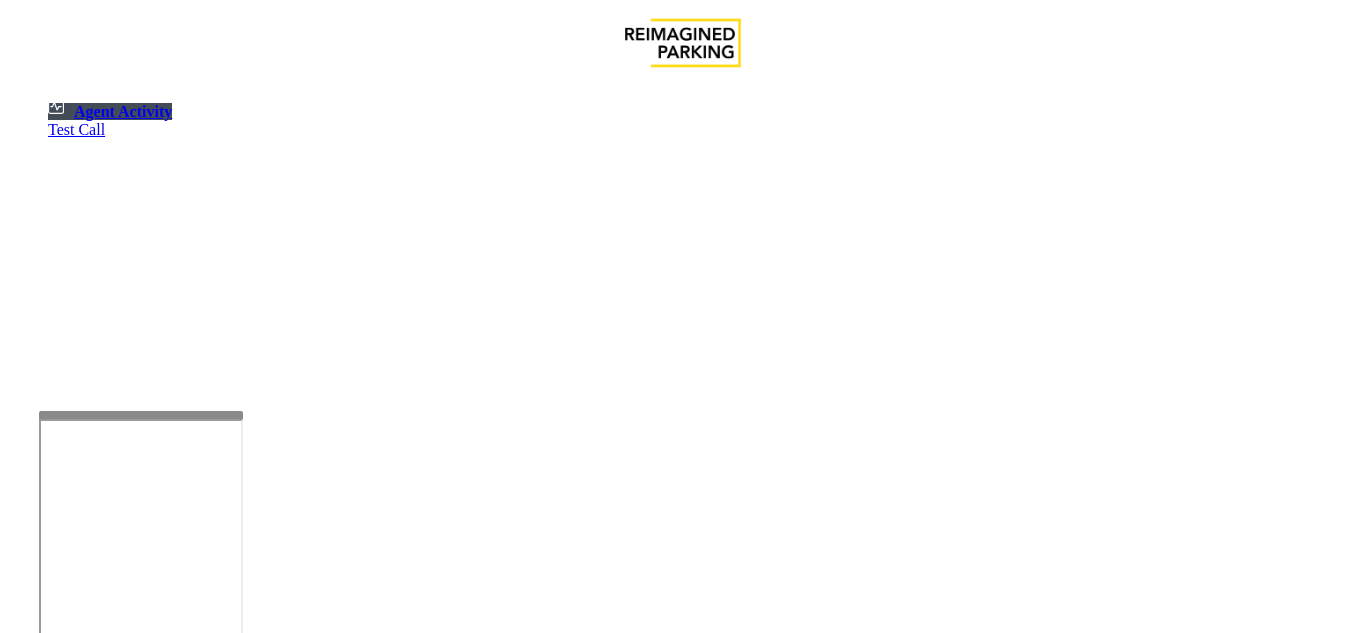 click at bounding box center [186, 1147] 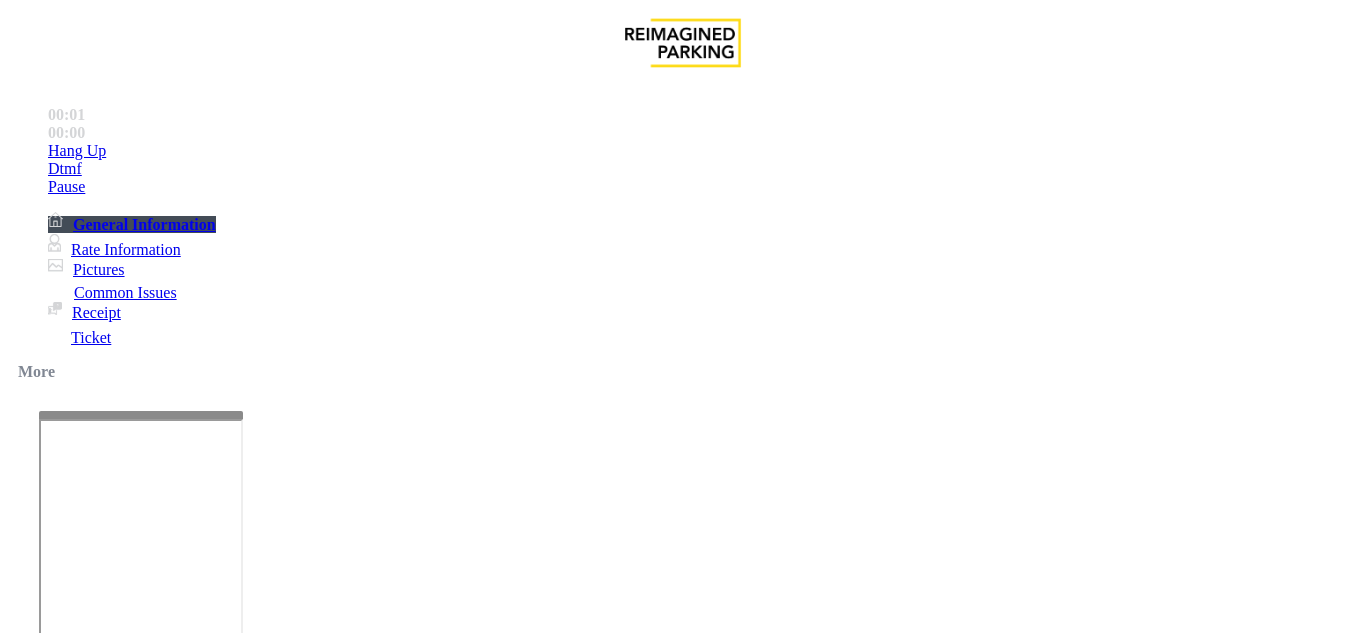 scroll, scrollTop: 300, scrollLeft: 0, axis: vertical 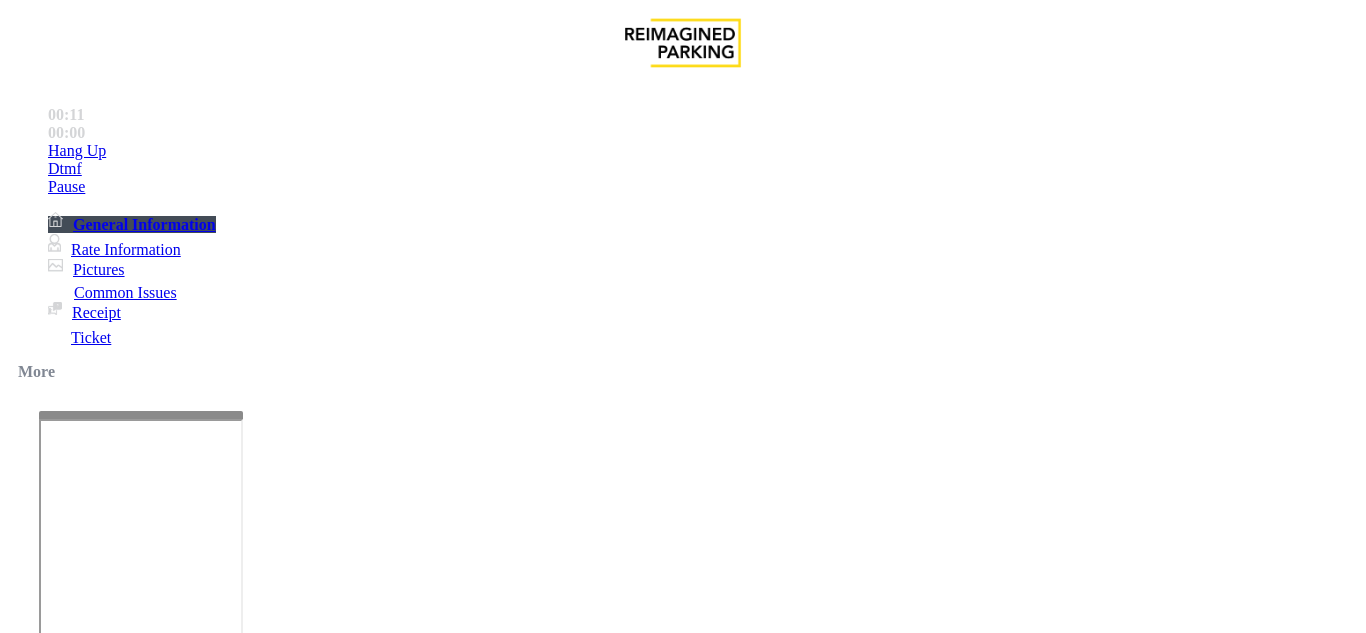 click on "Intercom Issue/No Response" at bounding box center [728, 1286] 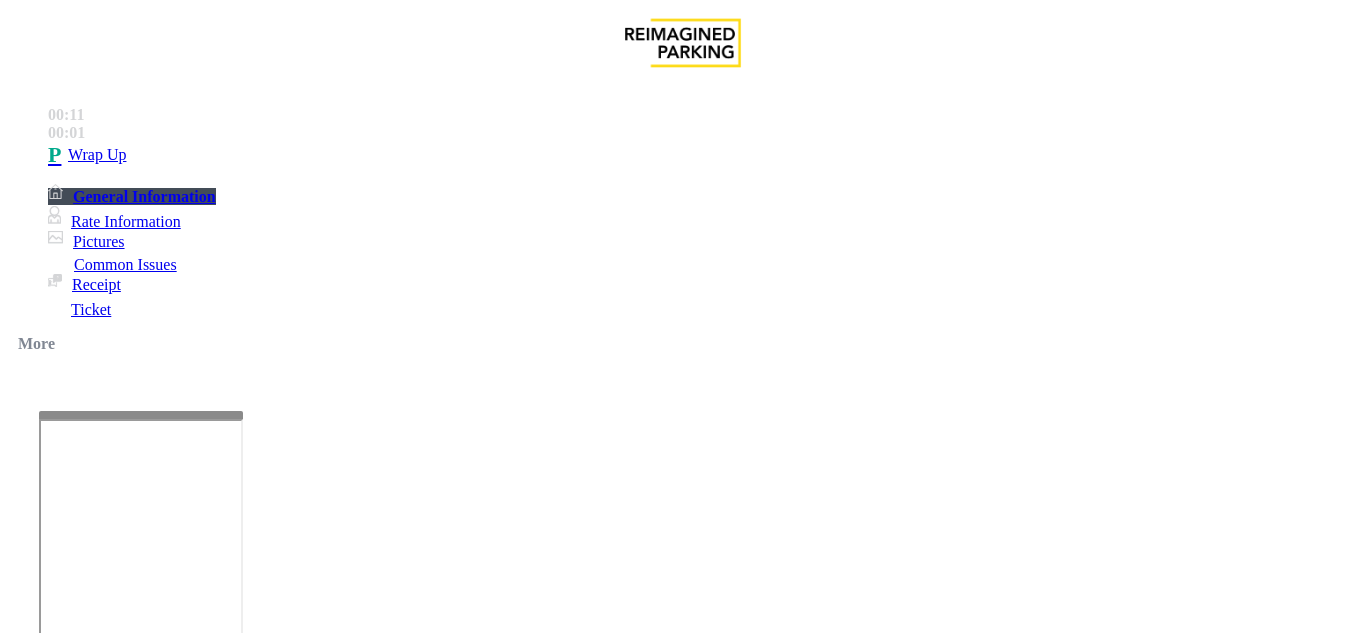 click on "Call dropped" at bounding box center [546, 1286] 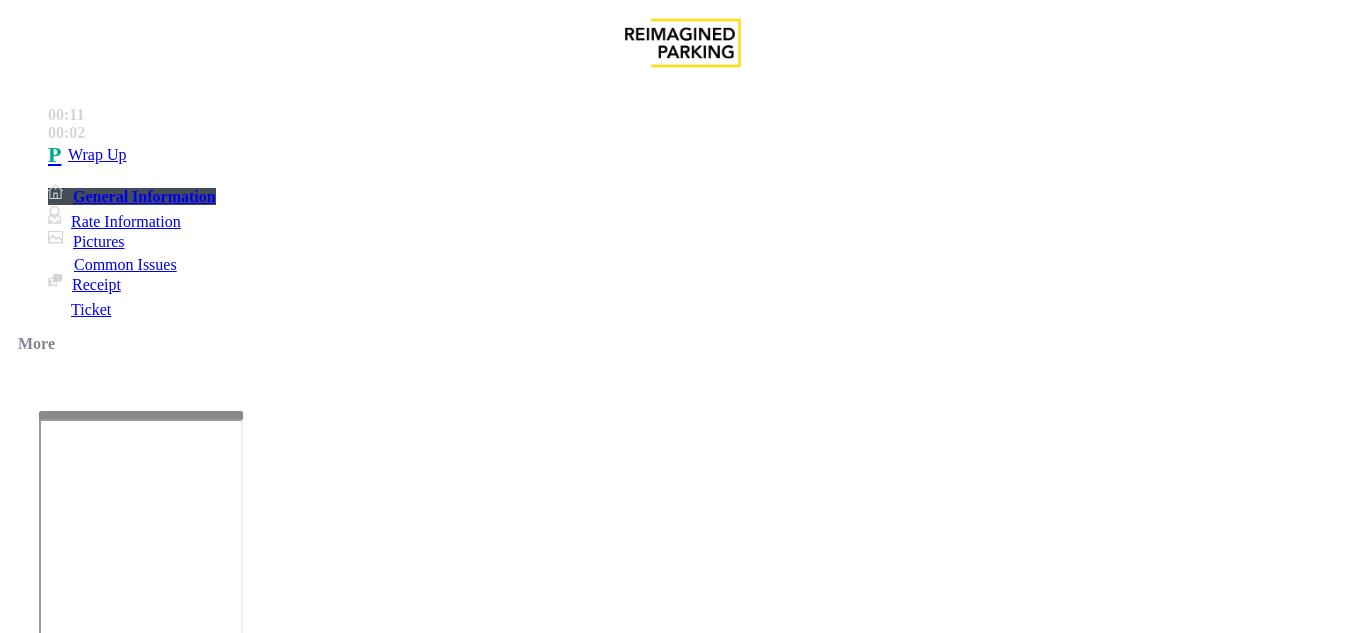 click on "Call dropped" at bounding box center [682, 1271] 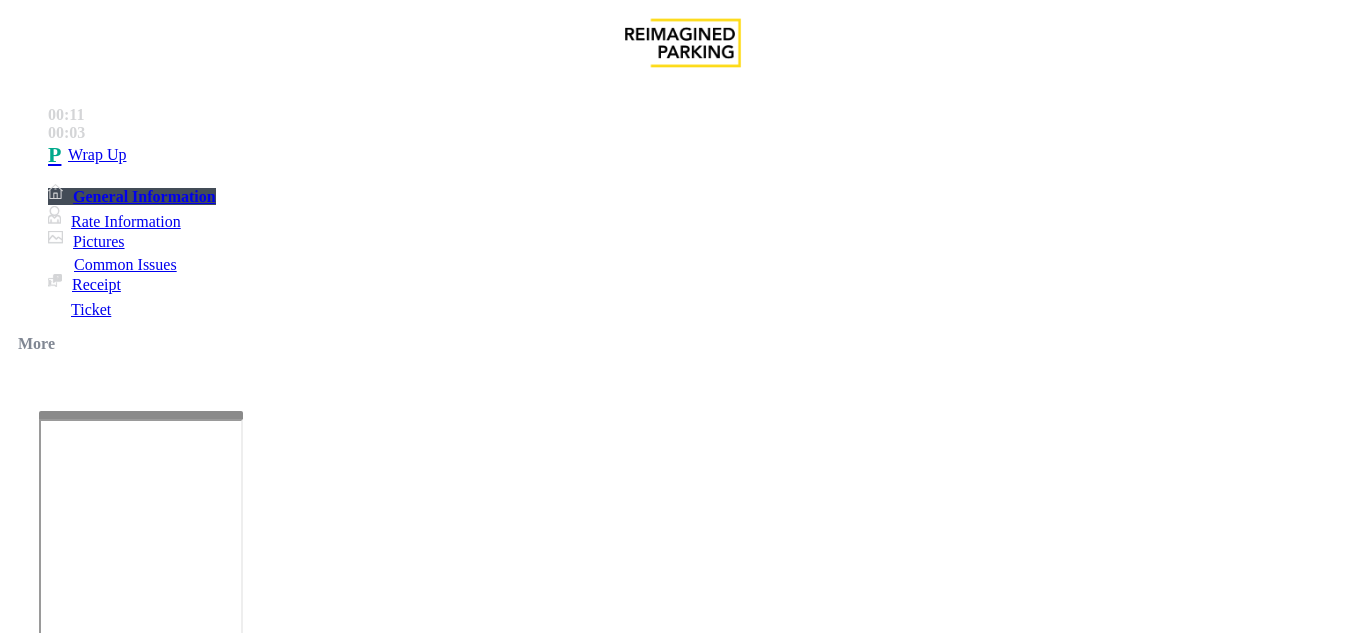 click on "Call dropped" at bounding box center (682, 1271) 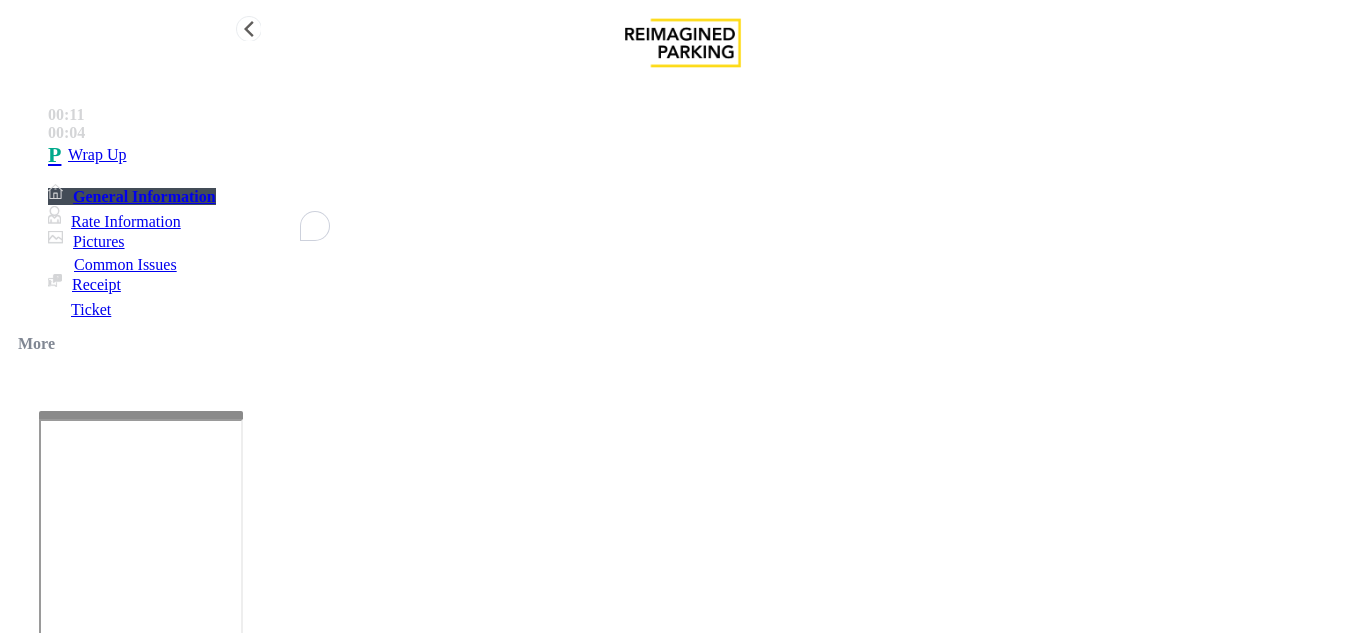 type on "**********" 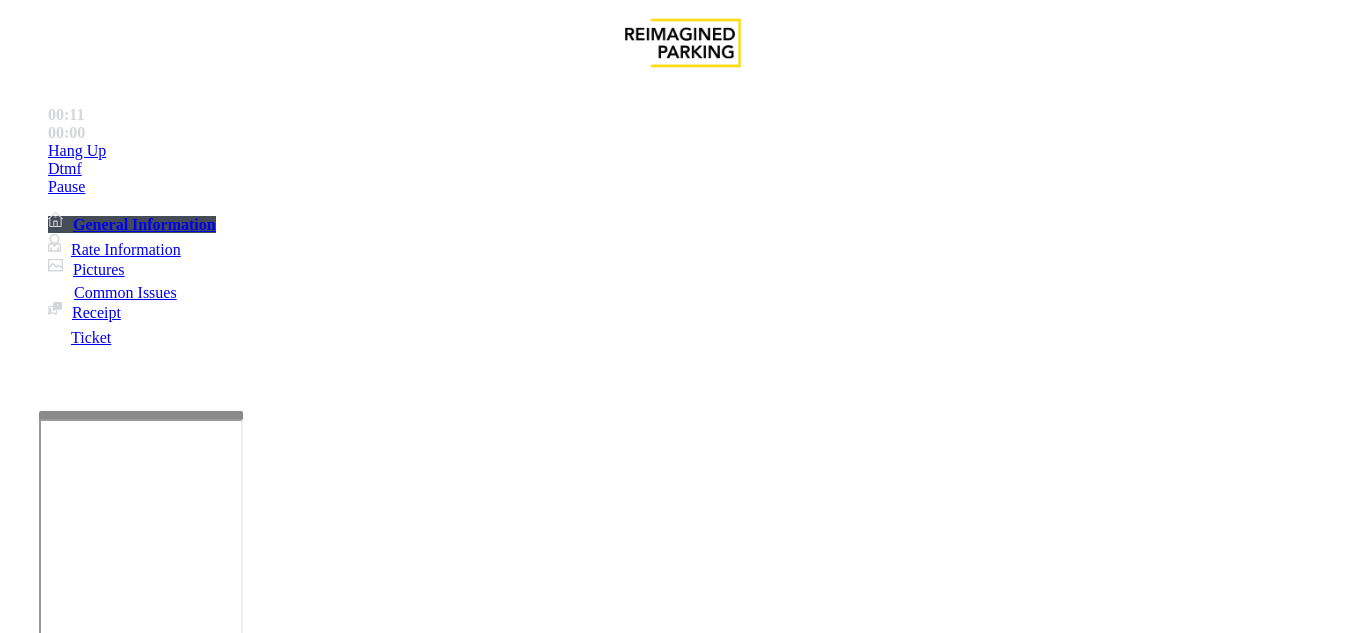scroll, scrollTop: 600, scrollLeft: 0, axis: vertical 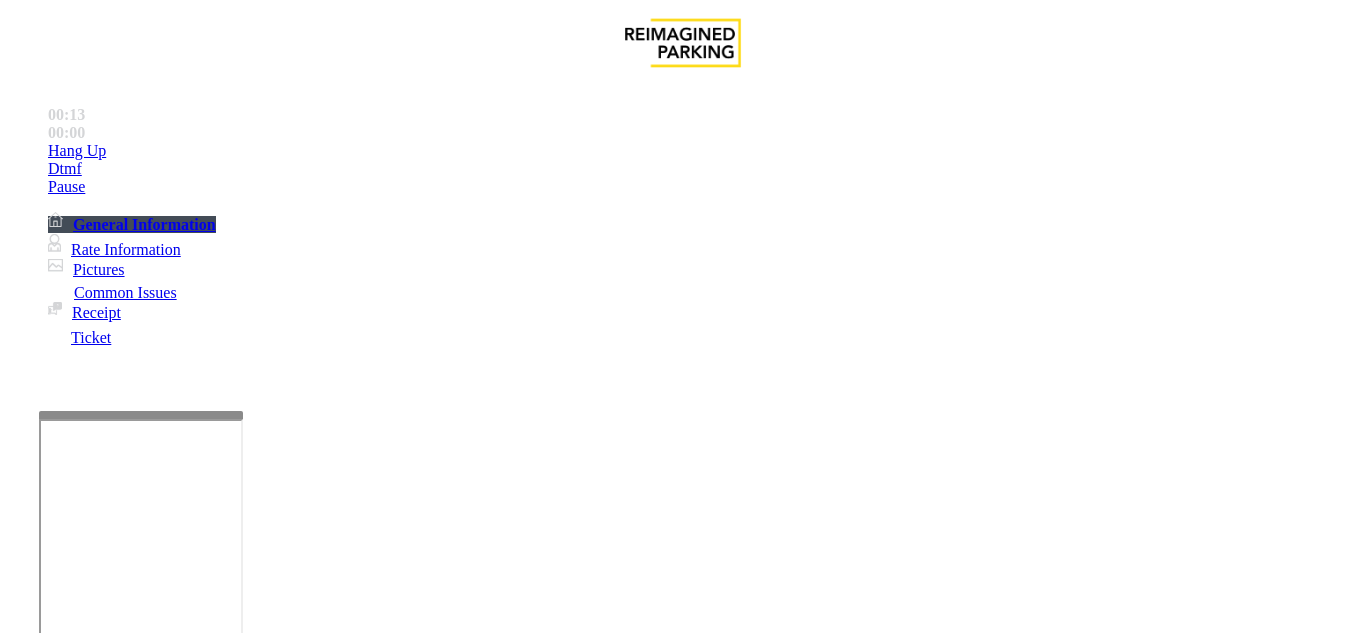 click on "Services" at bounding box center (687, 1286) 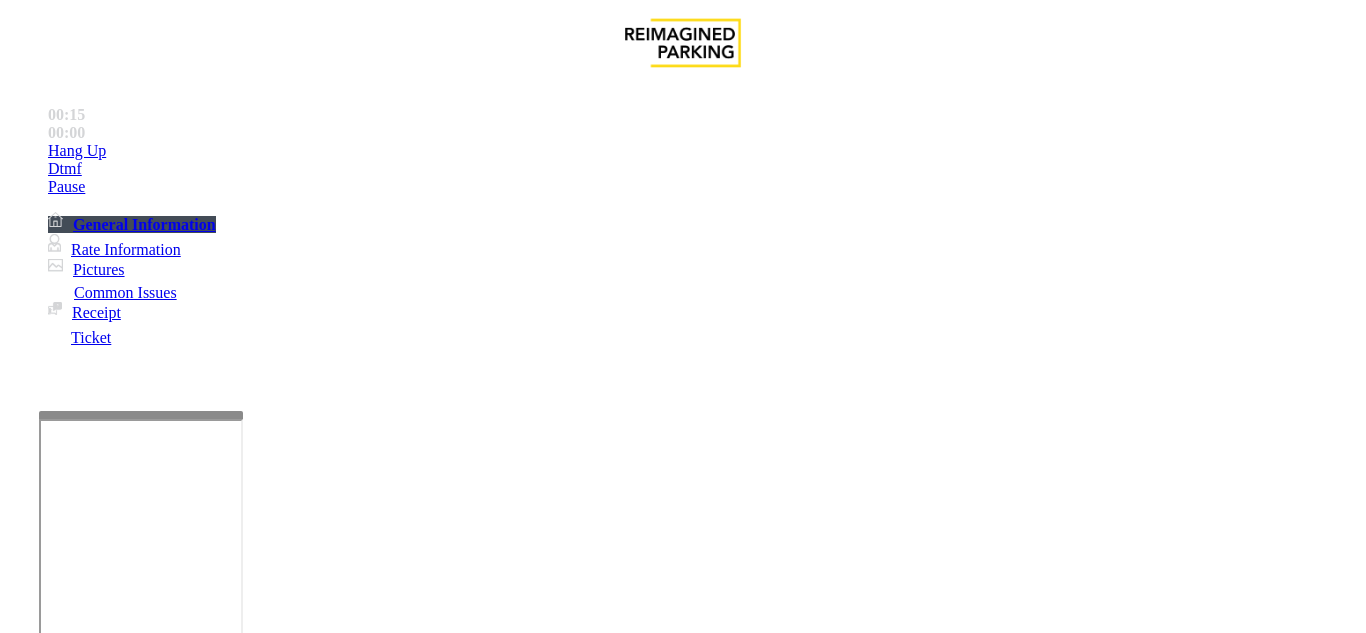click on "Online Reservations" at bounding box center [528, 1286] 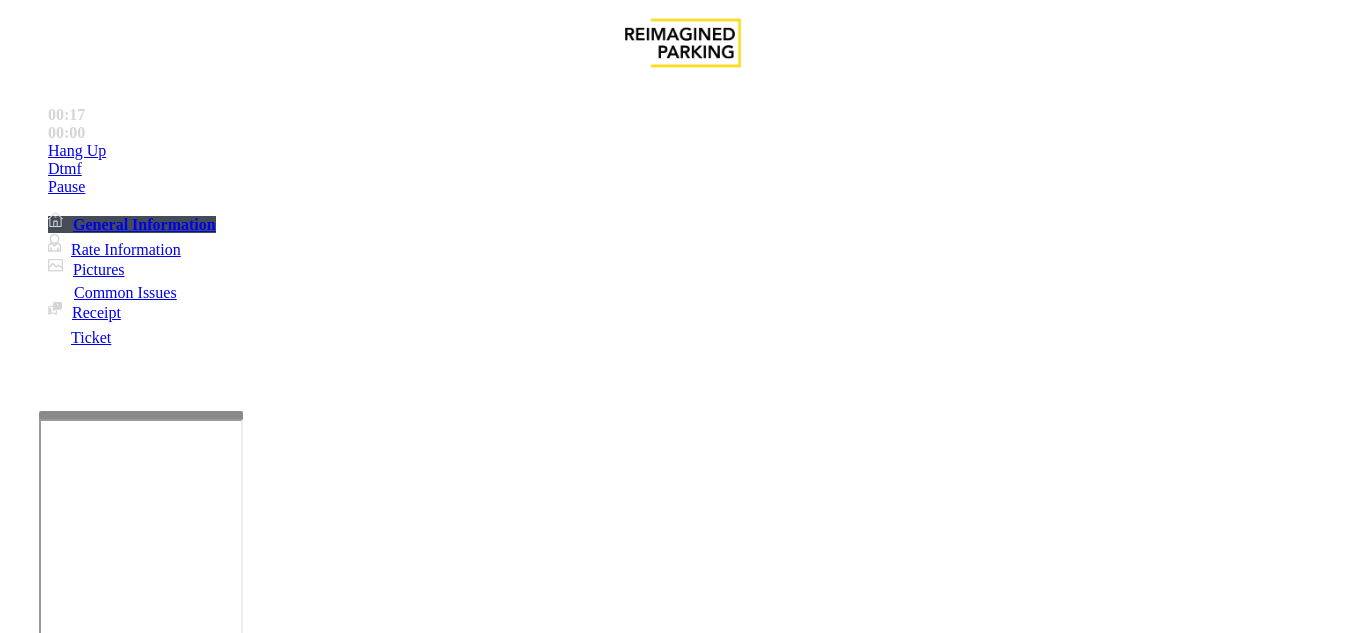 click at bounding box center (96, 1308) 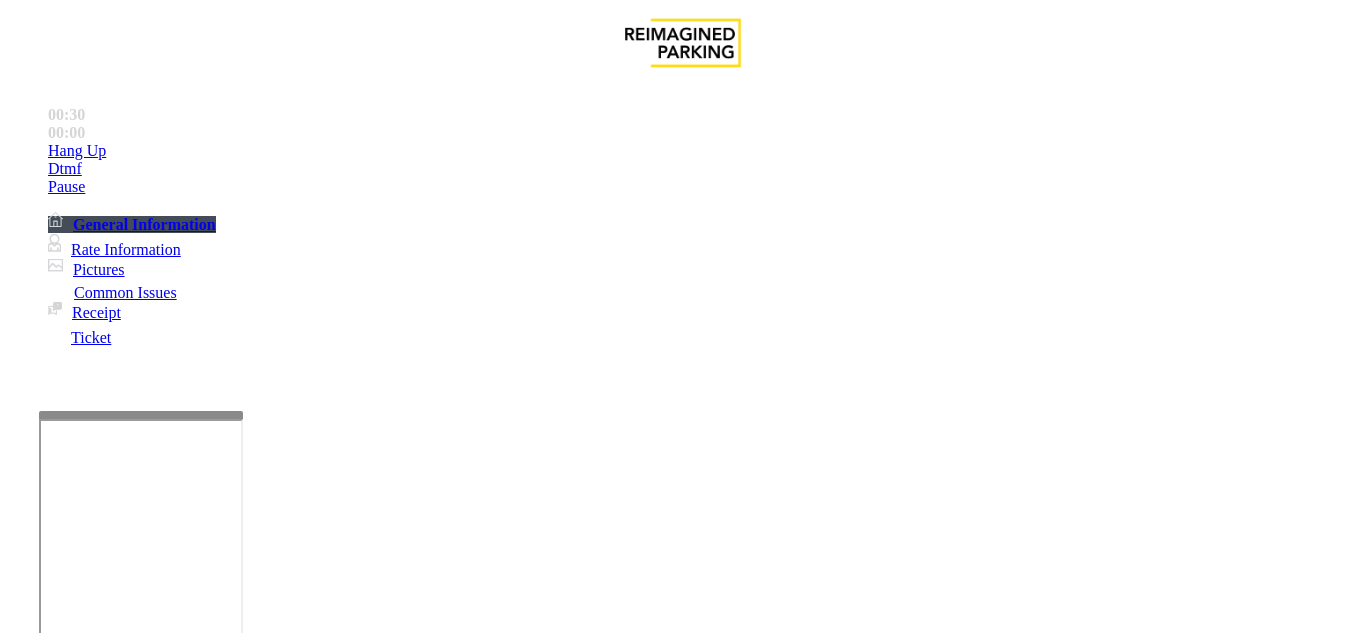 scroll, scrollTop: 200, scrollLeft: 0, axis: vertical 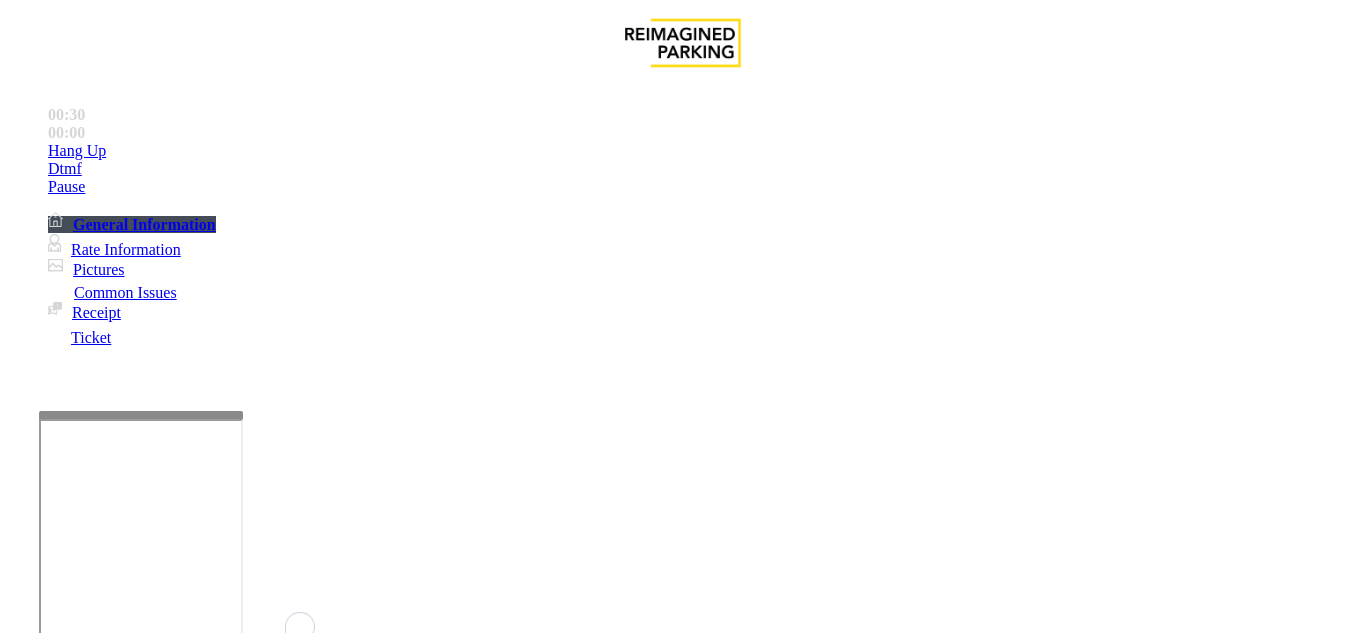 click at bounding box center (221, 1680) 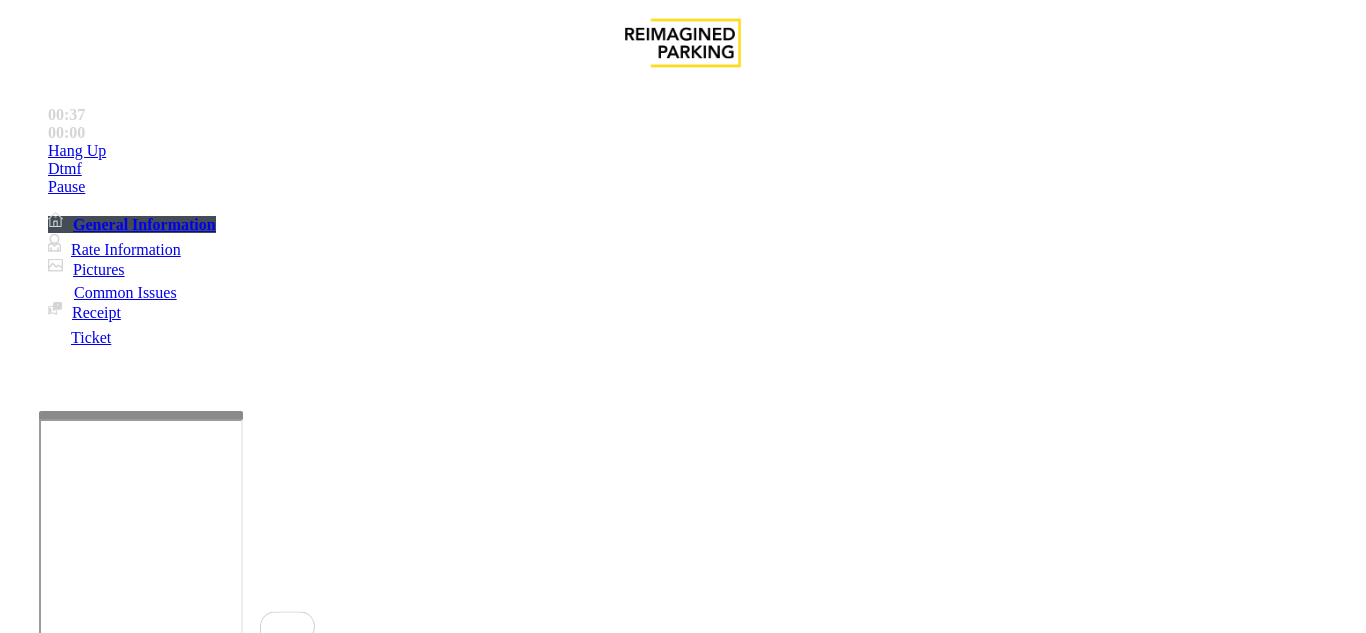 click on "Vend Gate" at bounding box center (69, 1773) 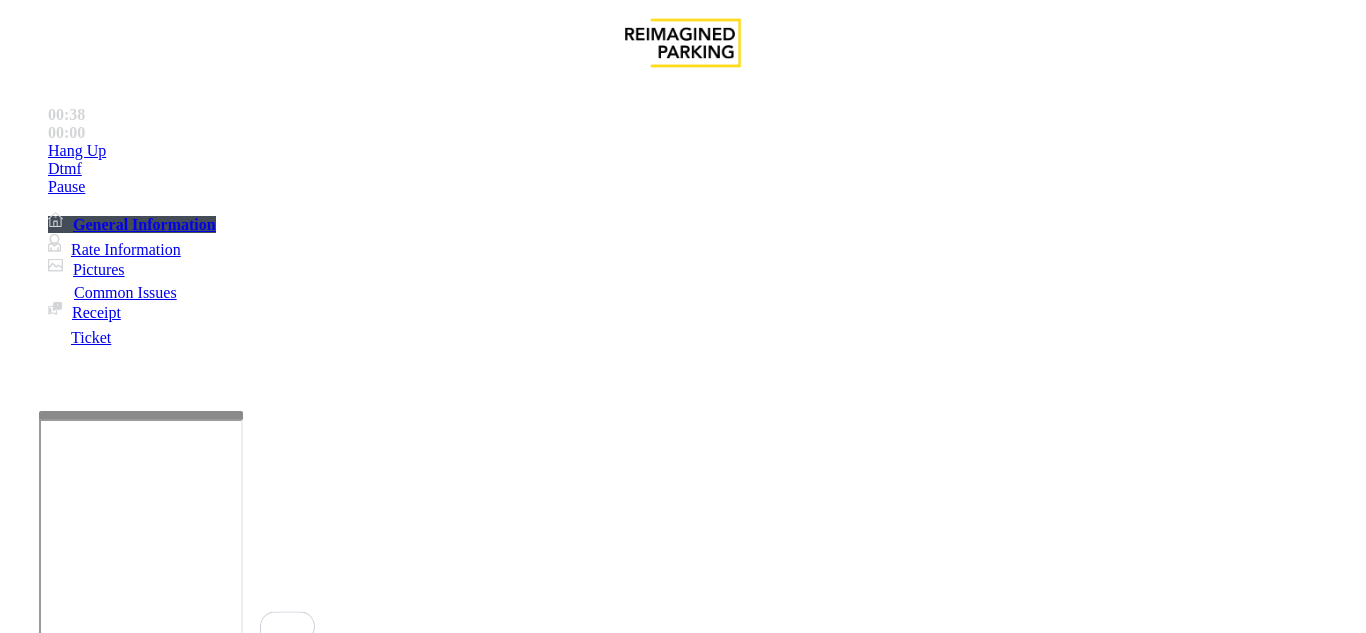 click at bounding box center (221, 1680) 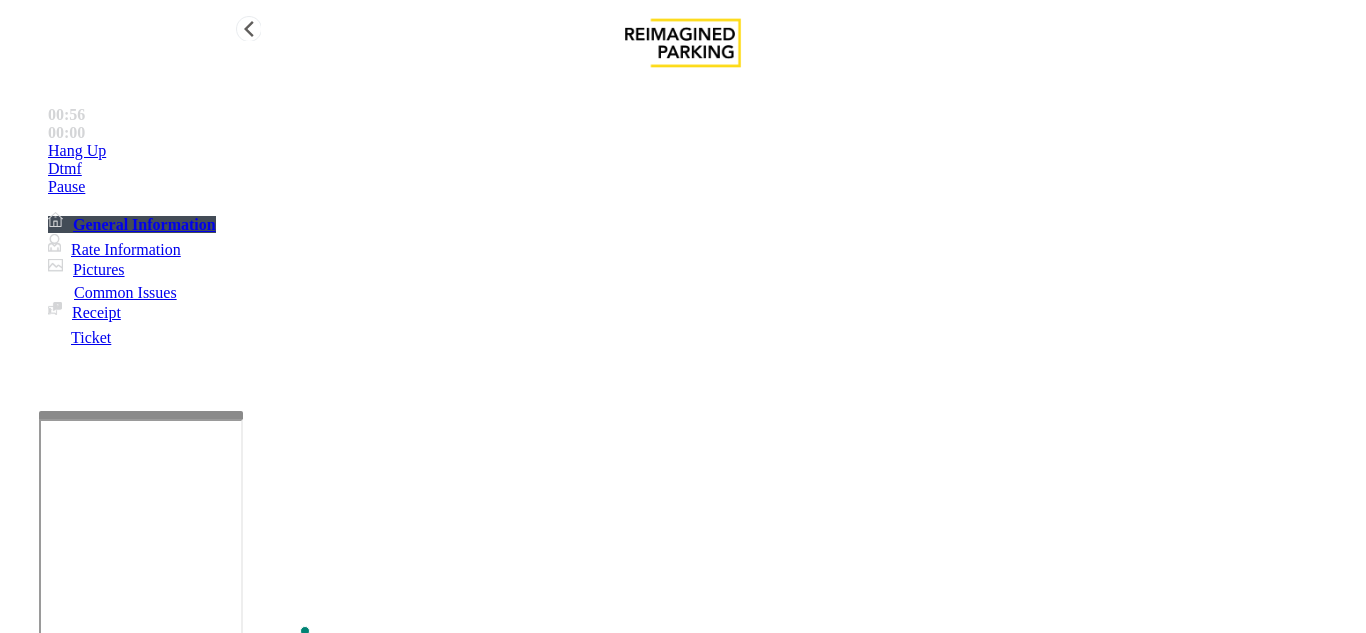 type on "**********" 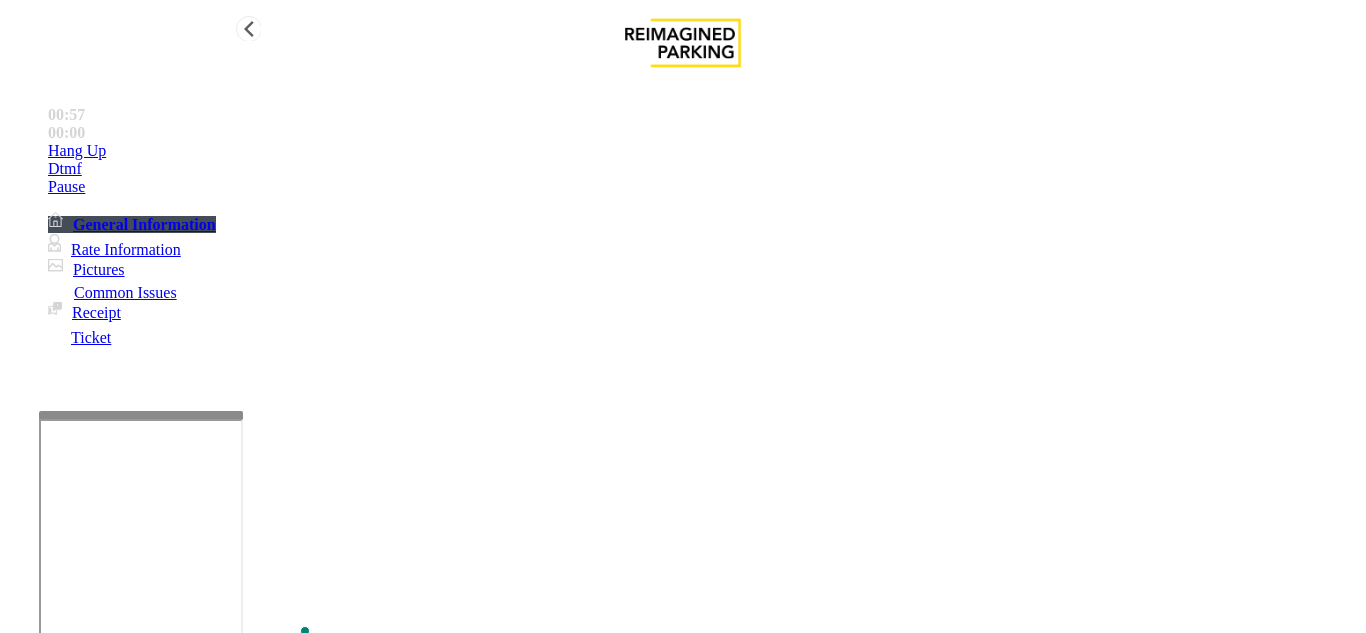click on "Hang Up" at bounding box center [703, 151] 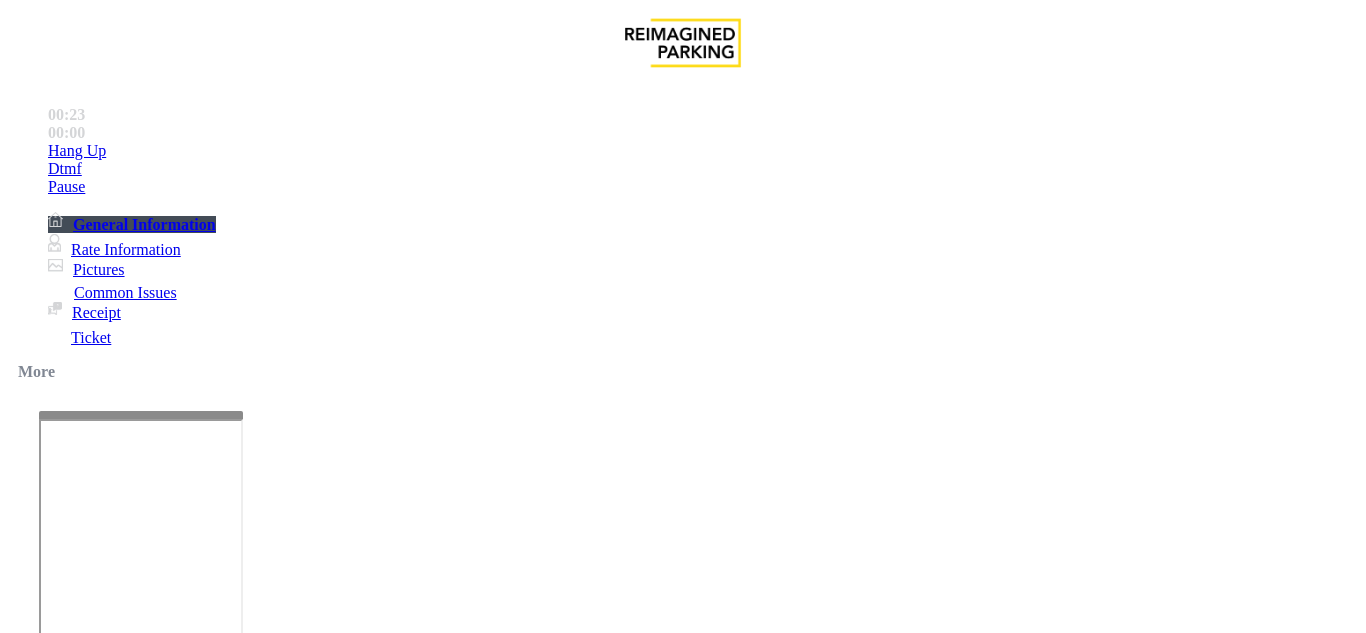 click on "Ticket Issue" at bounding box center [71, 1286] 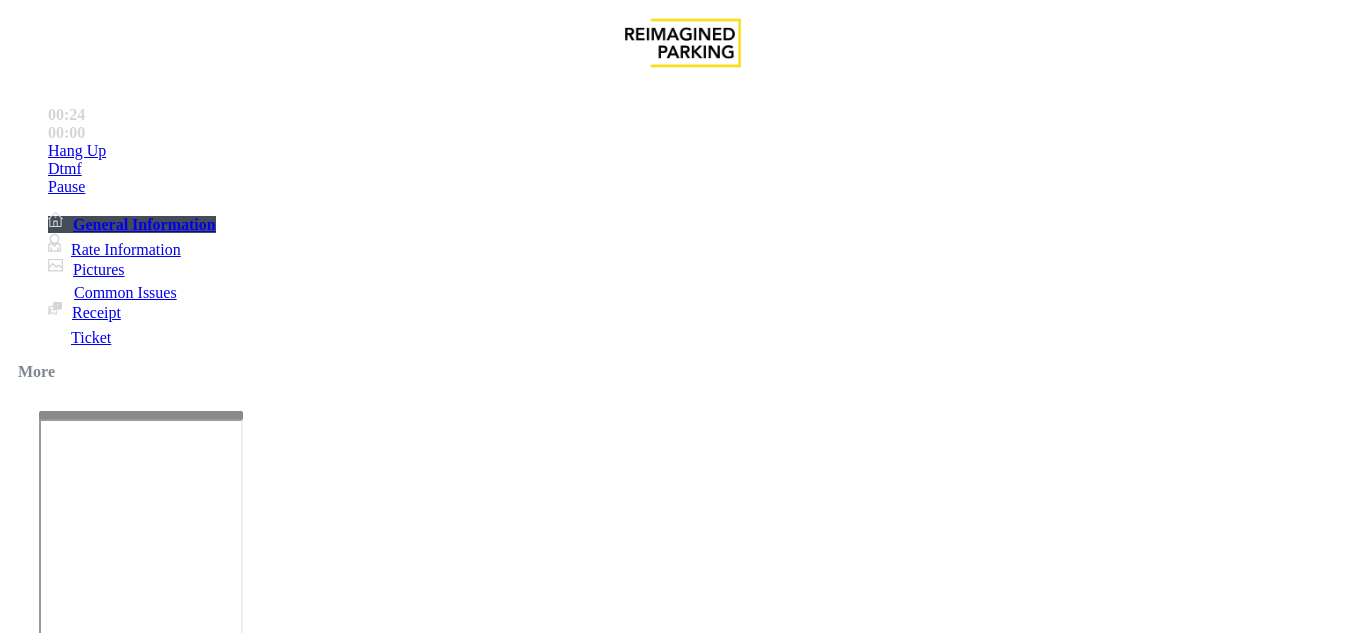 click on "Ticket Unreadable" at bounding box center (90, 1286) 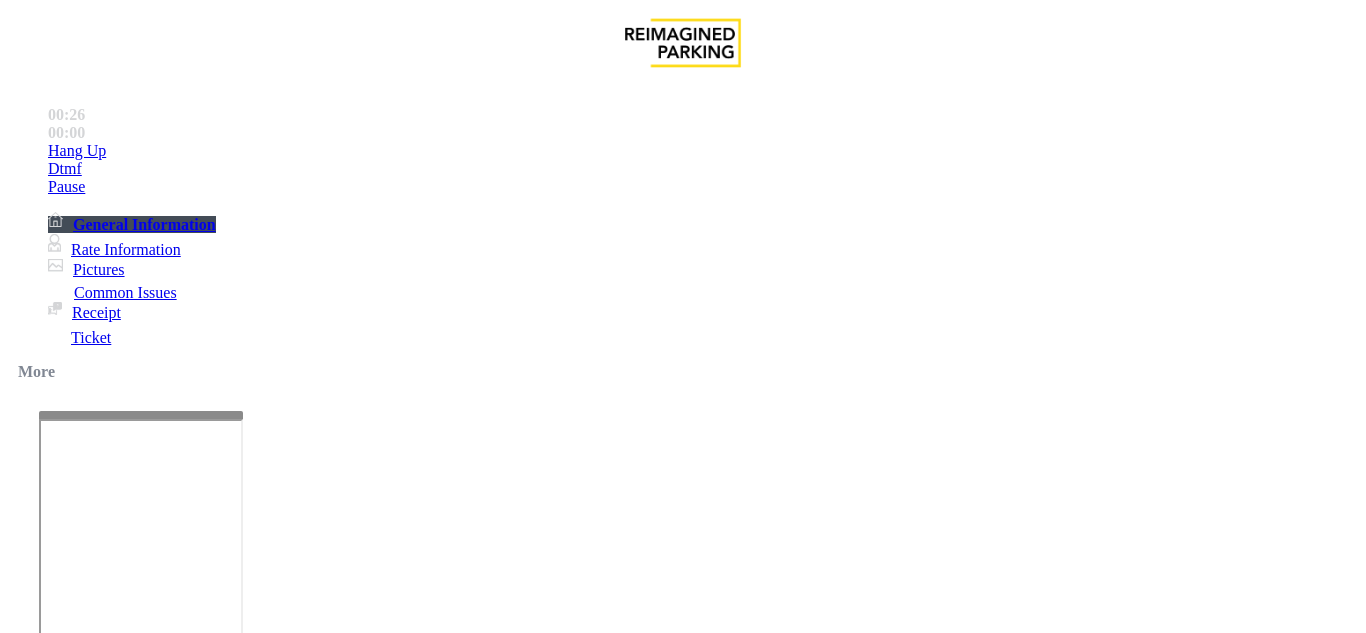 scroll, scrollTop: 100, scrollLeft: 0, axis: vertical 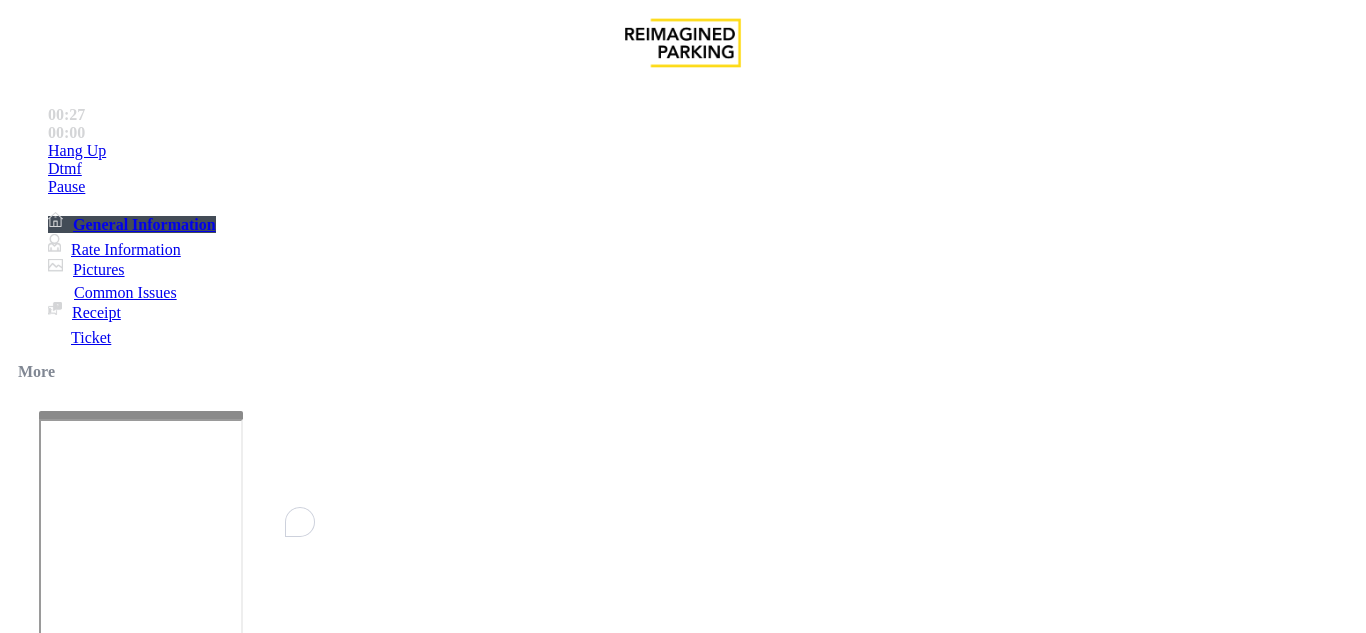 click at bounding box center (221, 1580) 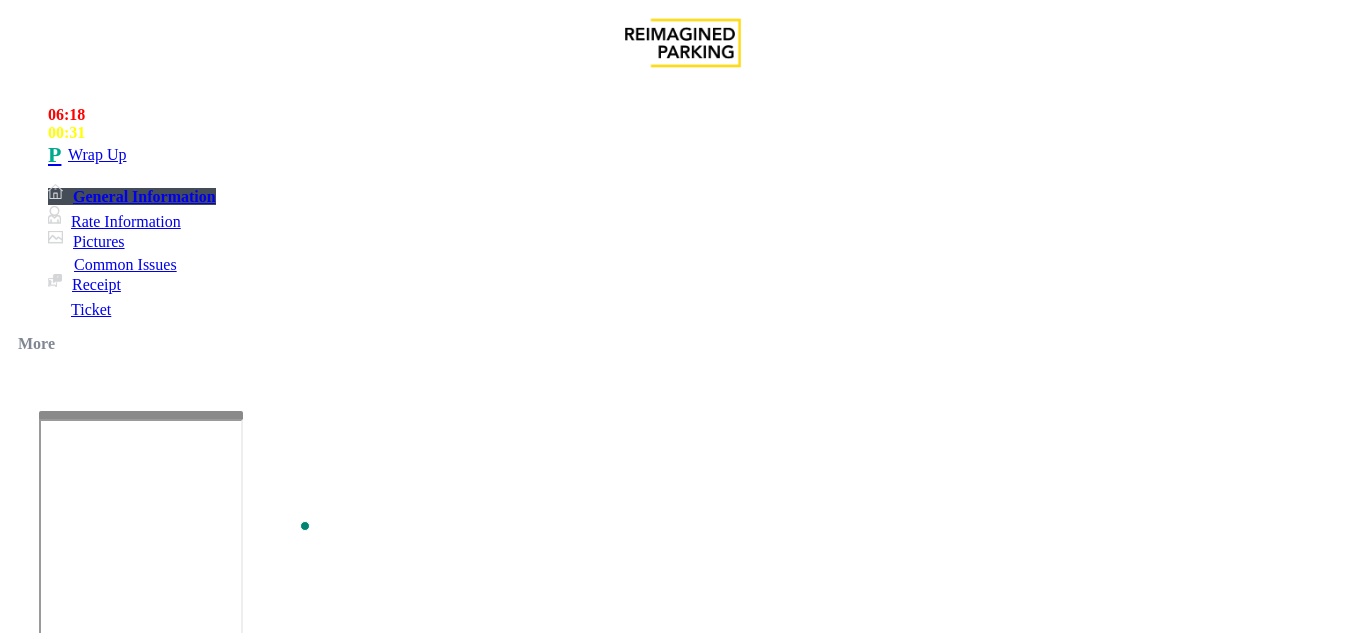 scroll, scrollTop: 15, scrollLeft: 0, axis: vertical 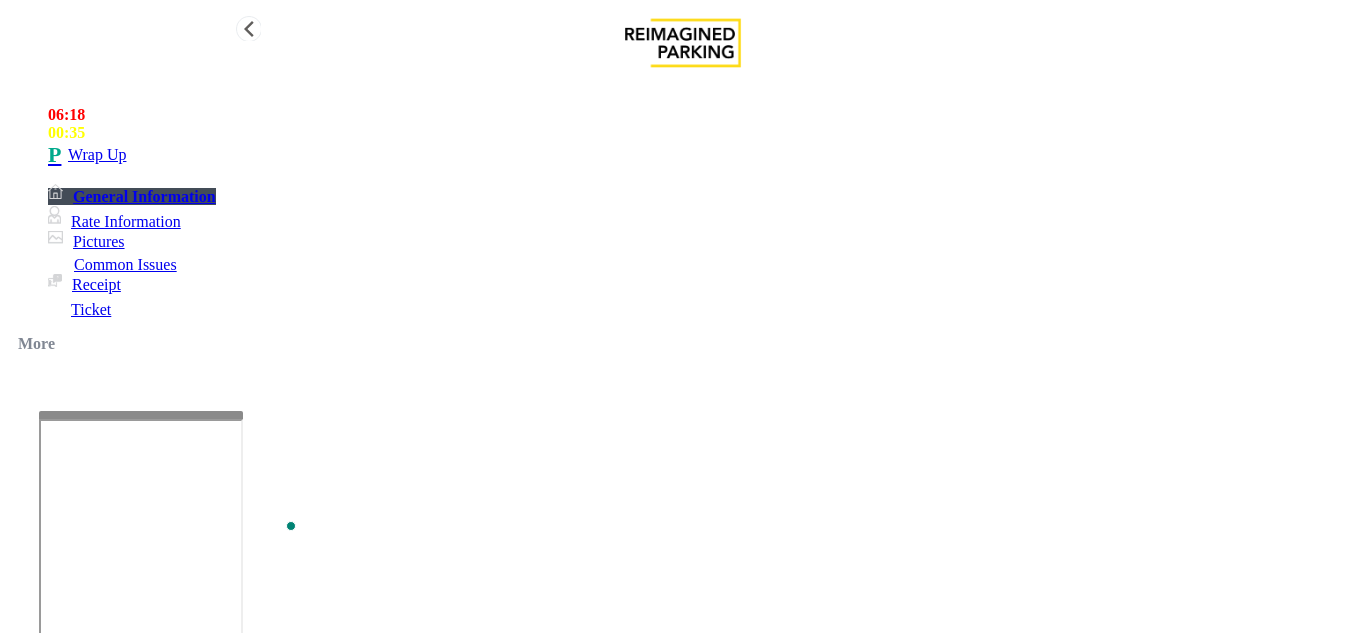 type on "*********" 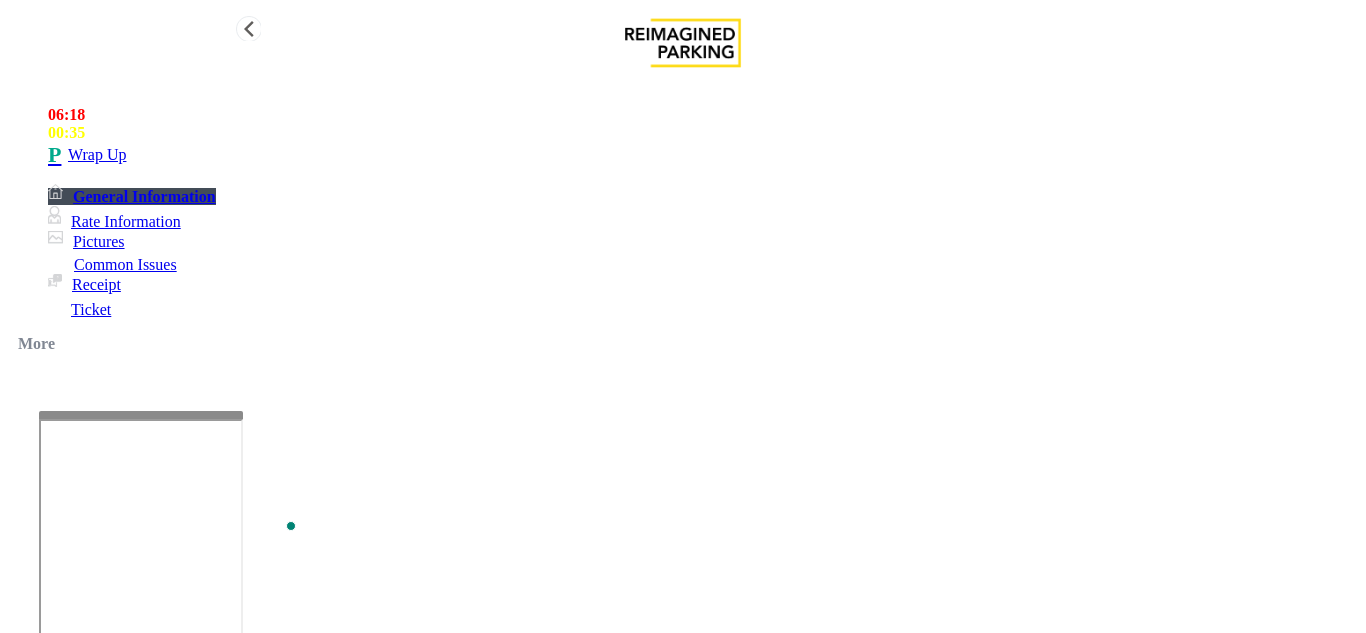 click on "Wrap Up" at bounding box center [703, 155] 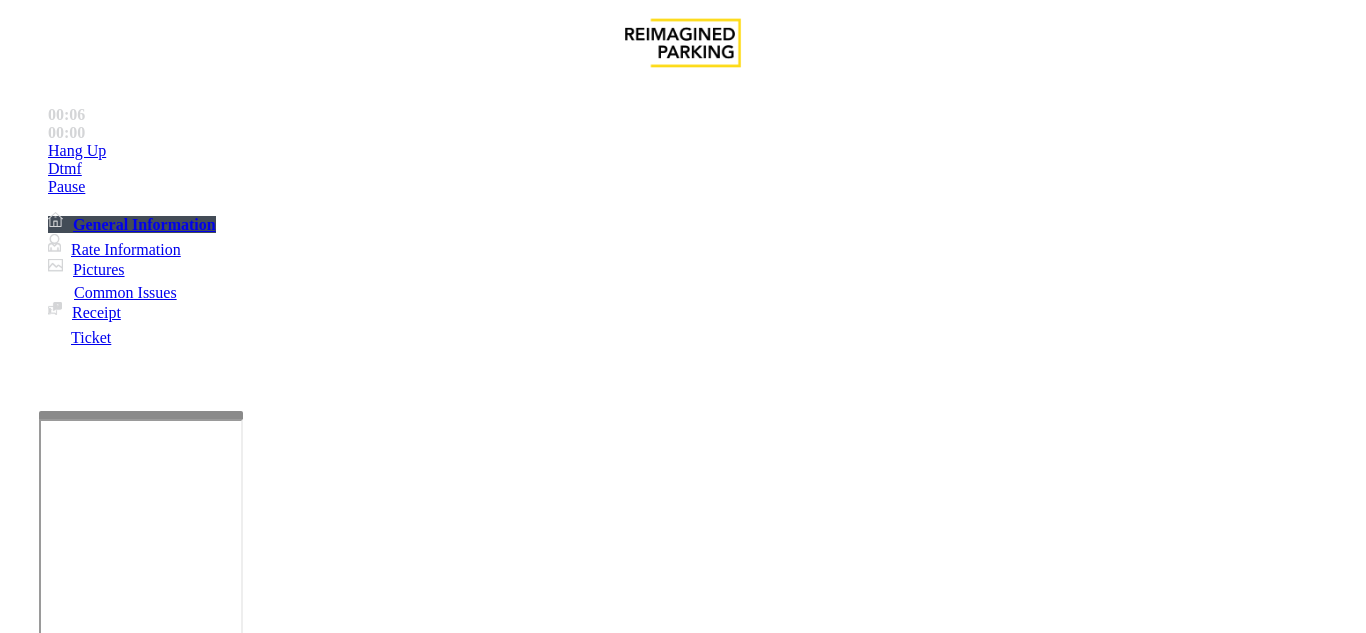 scroll, scrollTop: 300, scrollLeft: 0, axis: vertical 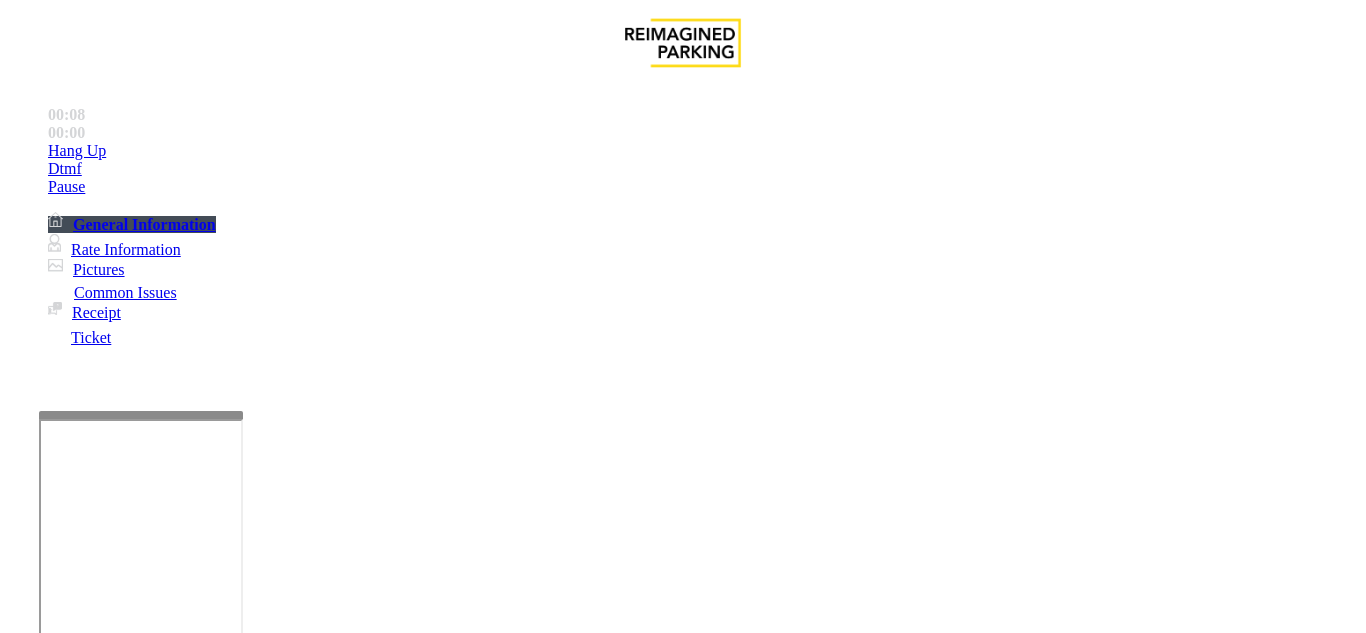 click on "Equipment Issue" at bounding box center (483, 1286) 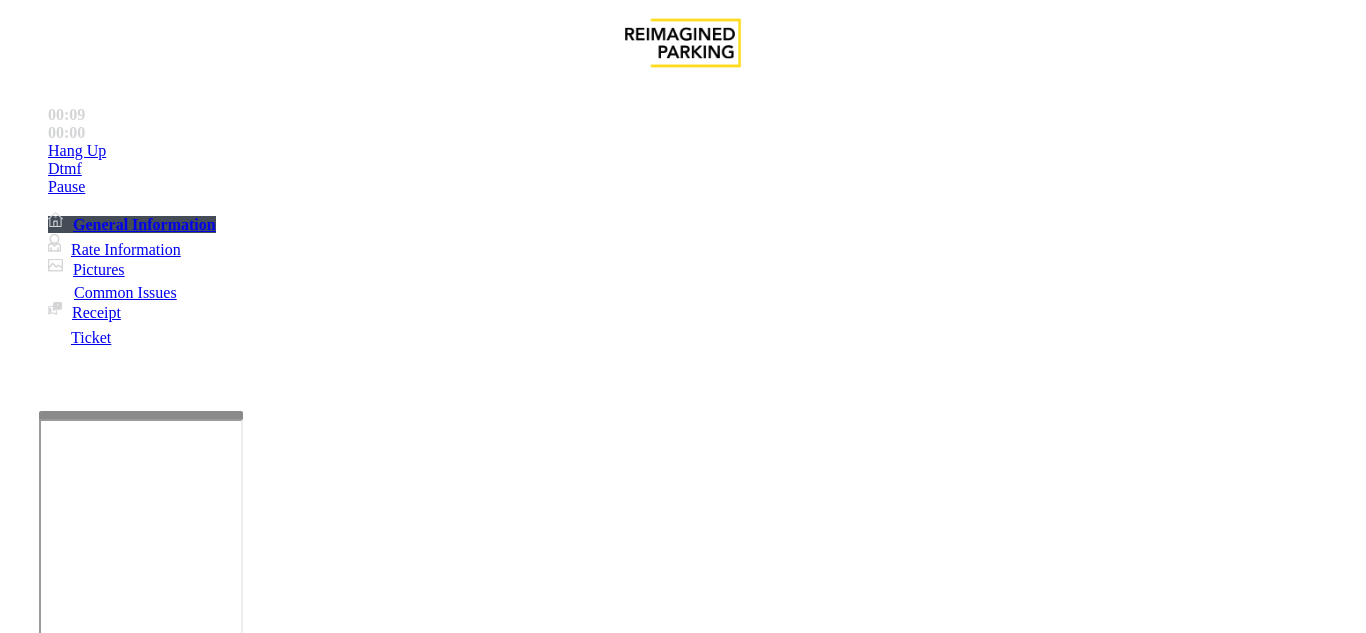 click on "Gate / Door Won't Open" at bounding box center [575, 1286] 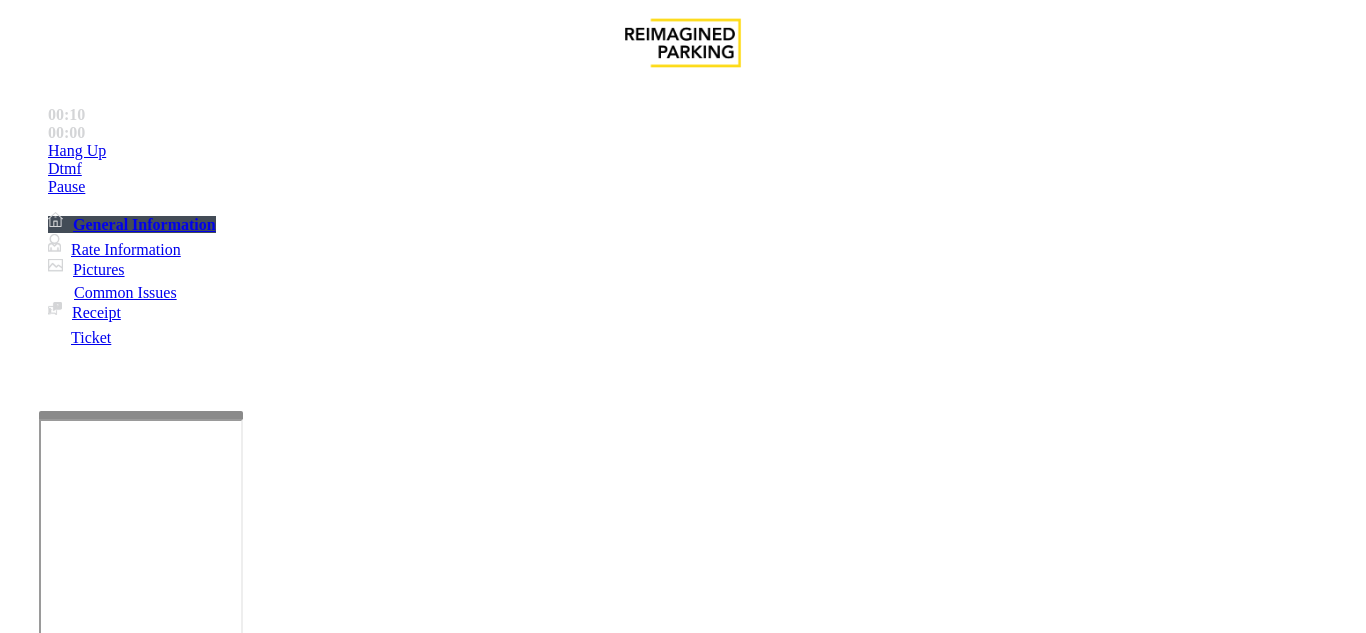 scroll, scrollTop: 300, scrollLeft: 0, axis: vertical 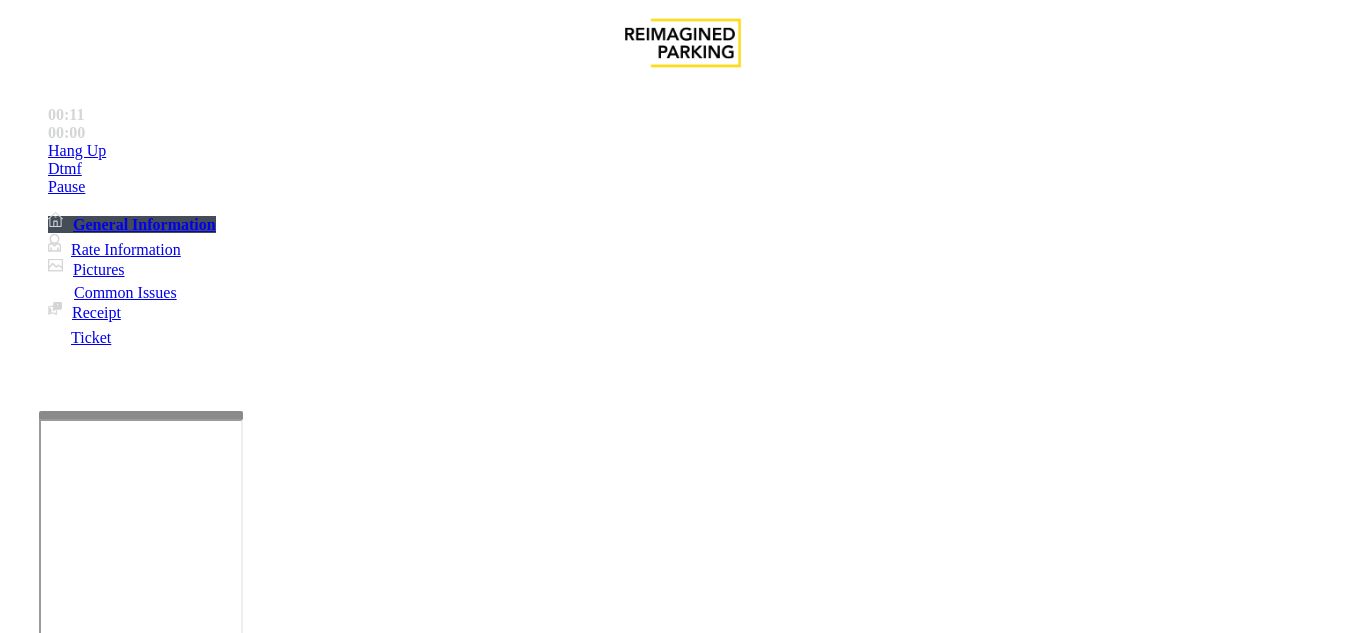 click on "Vend Gate" at bounding box center [69, 1760] 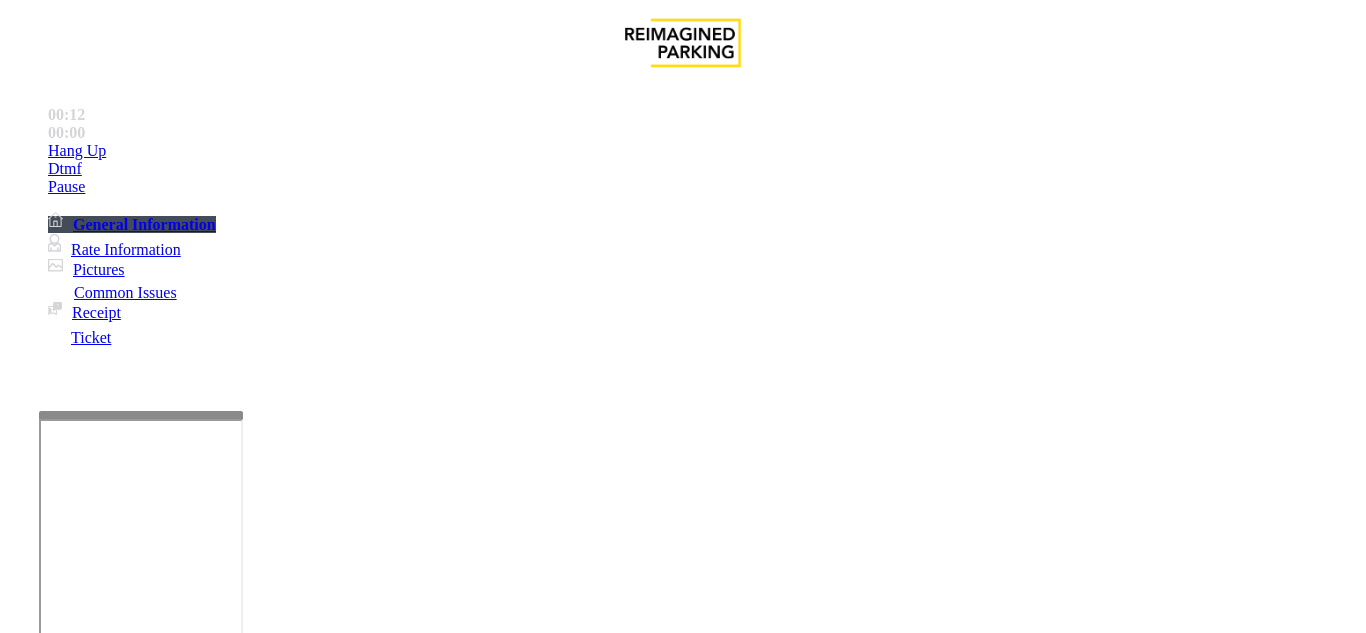 scroll, scrollTop: 0, scrollLeft: 0, axis: both 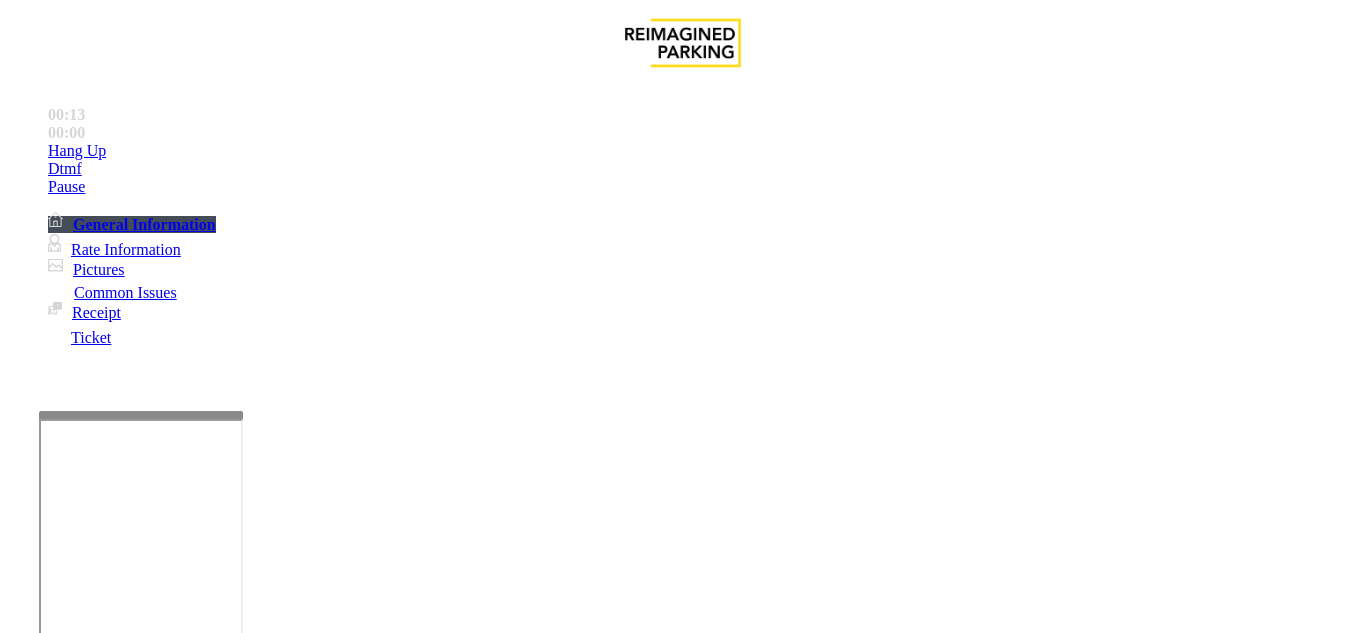click on "Equipment Issue" at bounding box center (108, 1253) 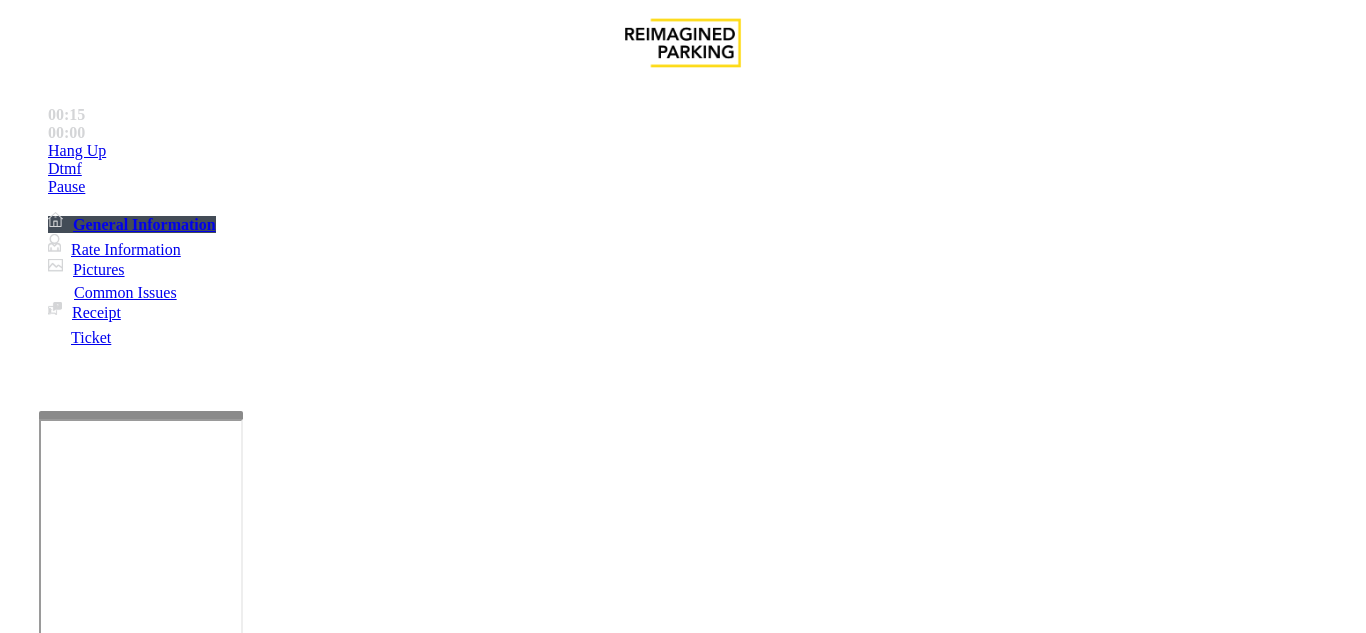click on "Issue" at bounding box center (42, 1253) 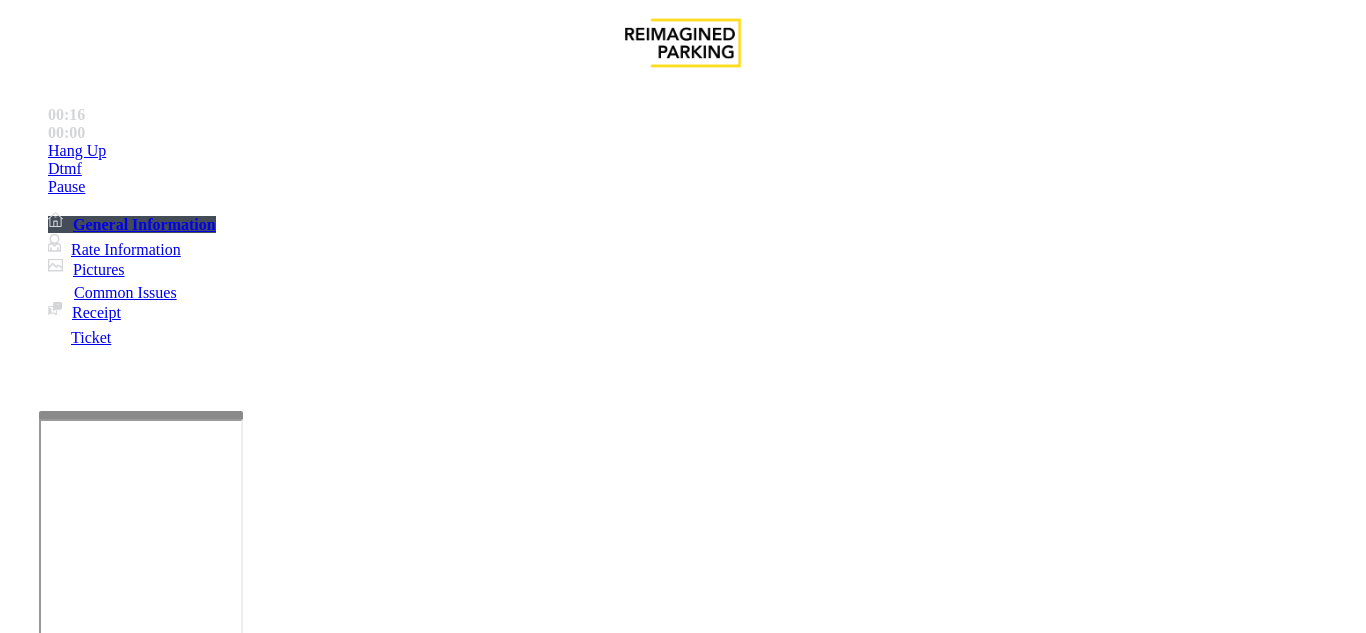 click on "Validation Issue" at bounding box center [371, 1286] 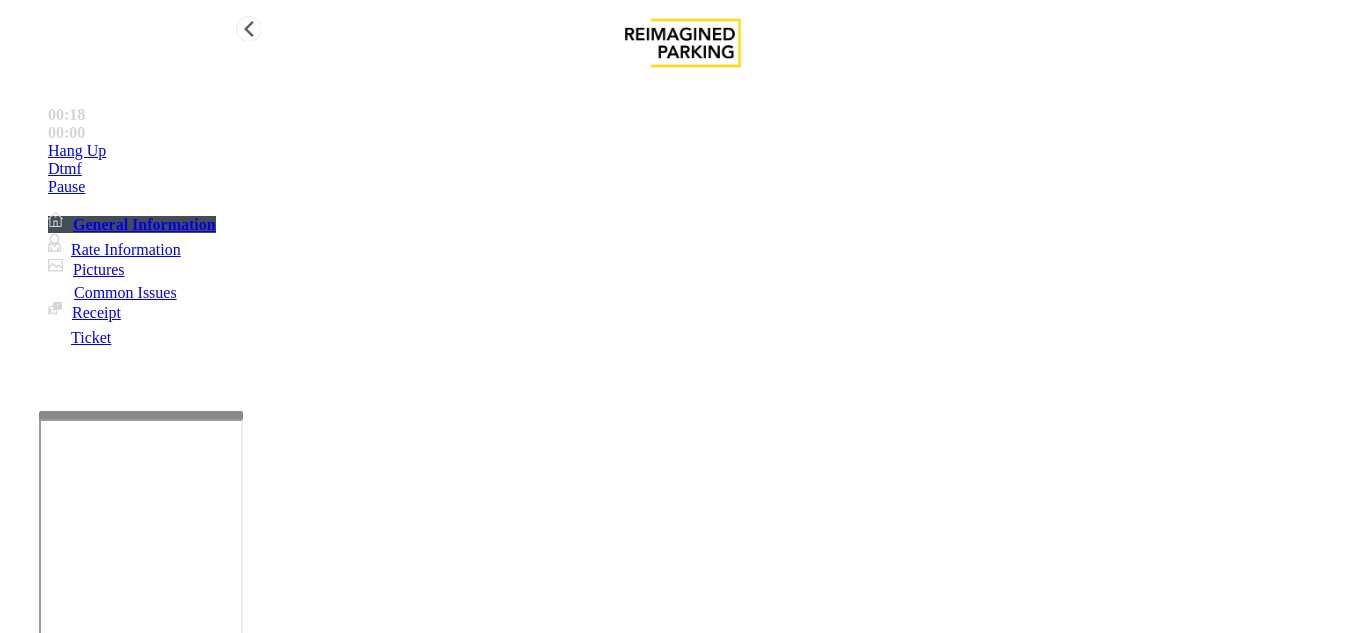 click on "Dtmf" at bounding box center (703, 151) 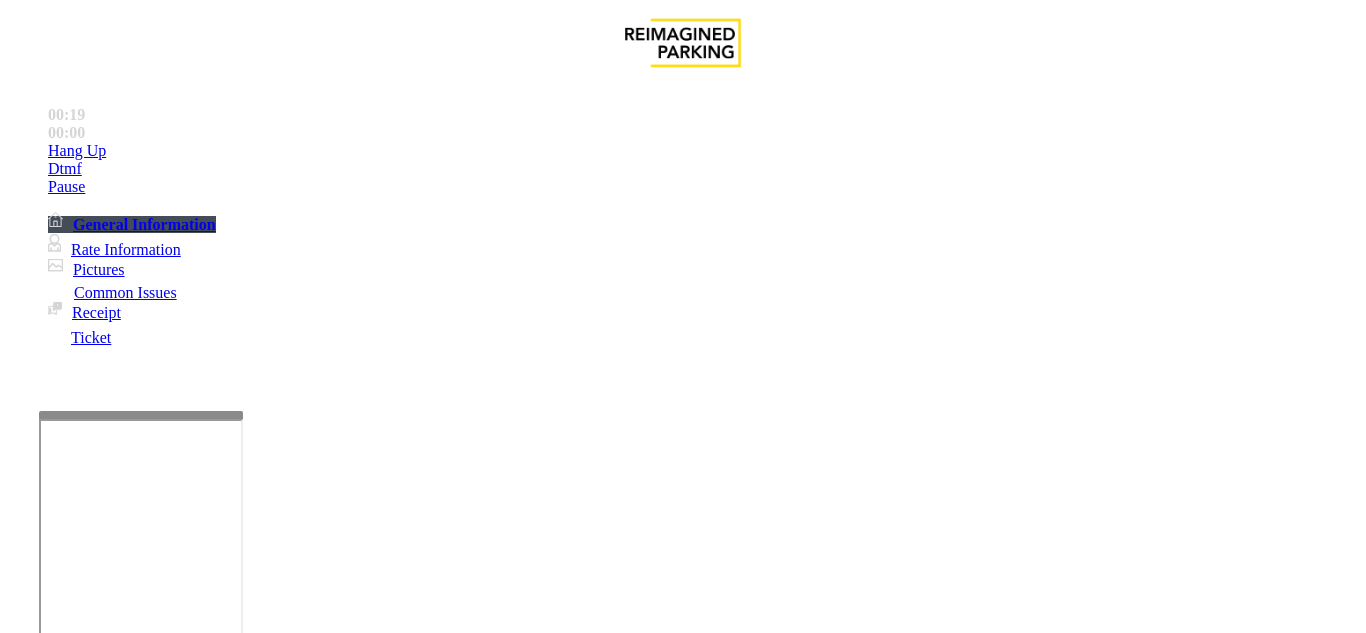 drag, startPoint x: 608, startPoint y: 304, endPoint x: 724, endPoint y: 289, distance: 116.965805 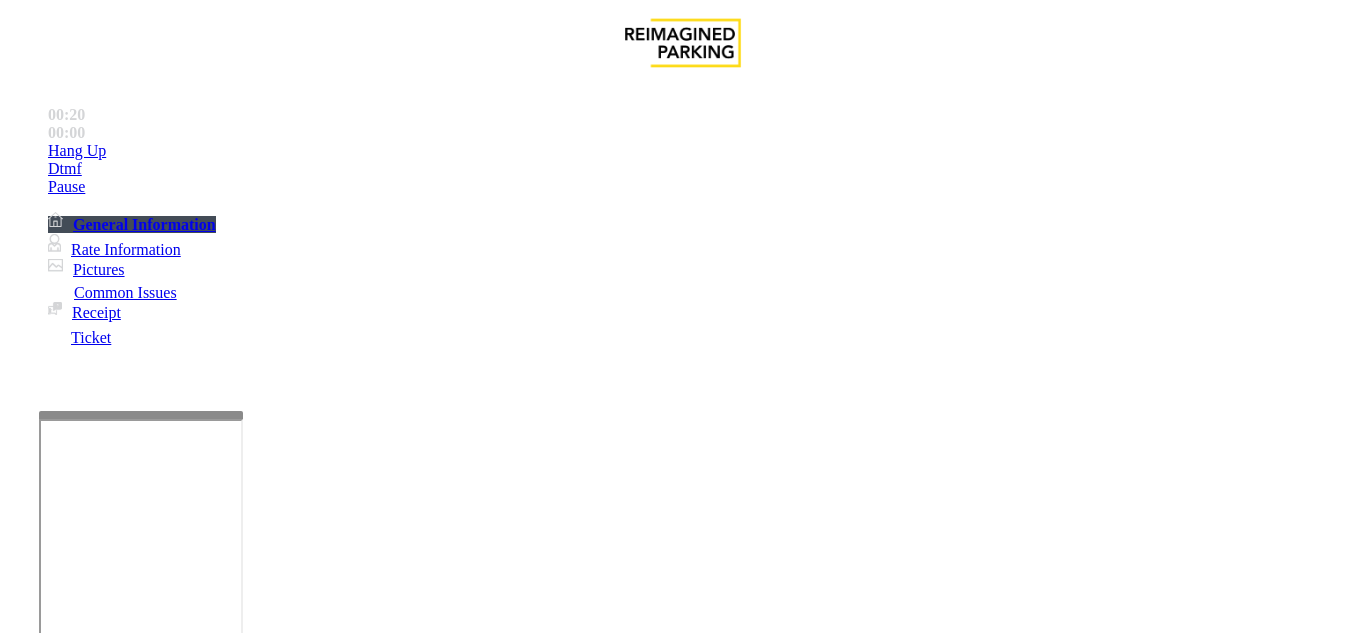 click on "9" at bounding box center [58, 4878] 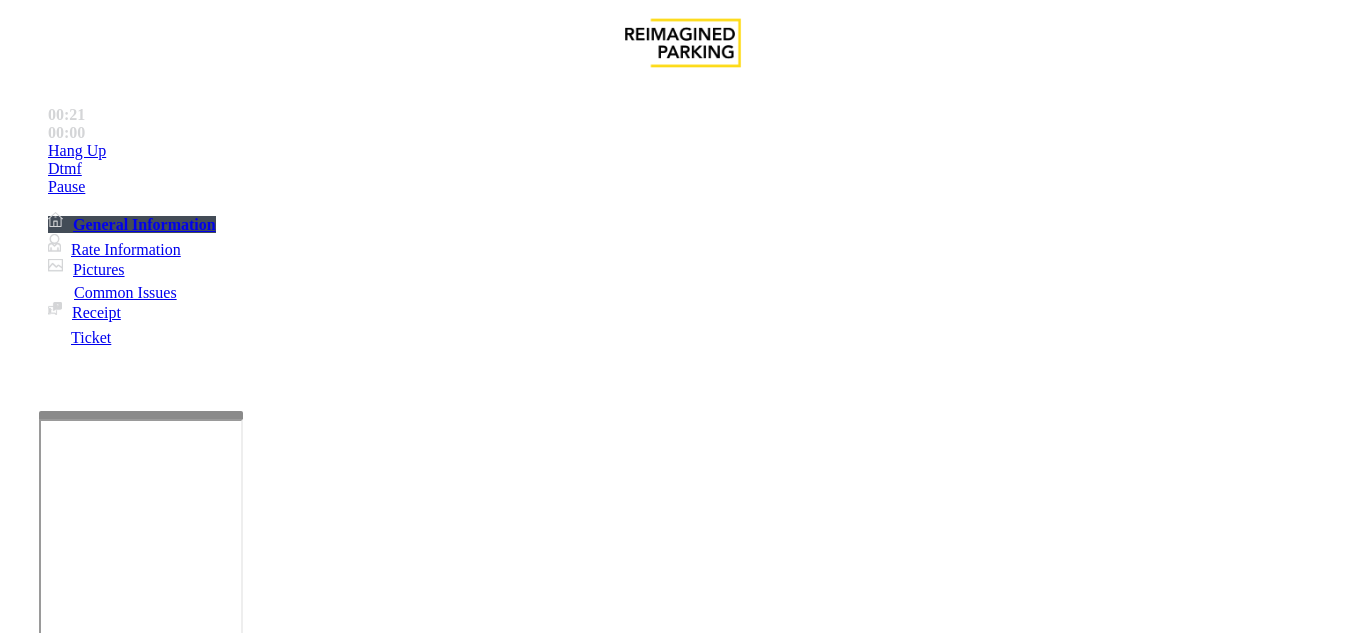 click on "×" at bounding box center [20, 4819] 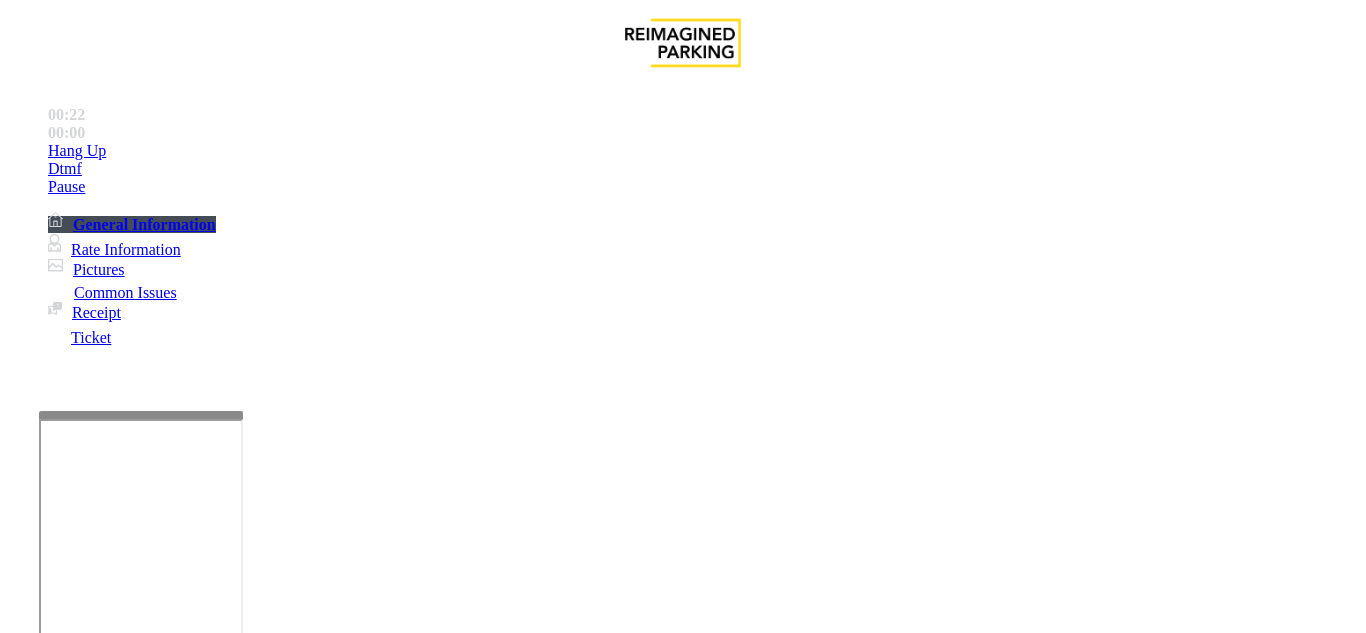 click on "Validation Error" at bounding box center [262, 1286] 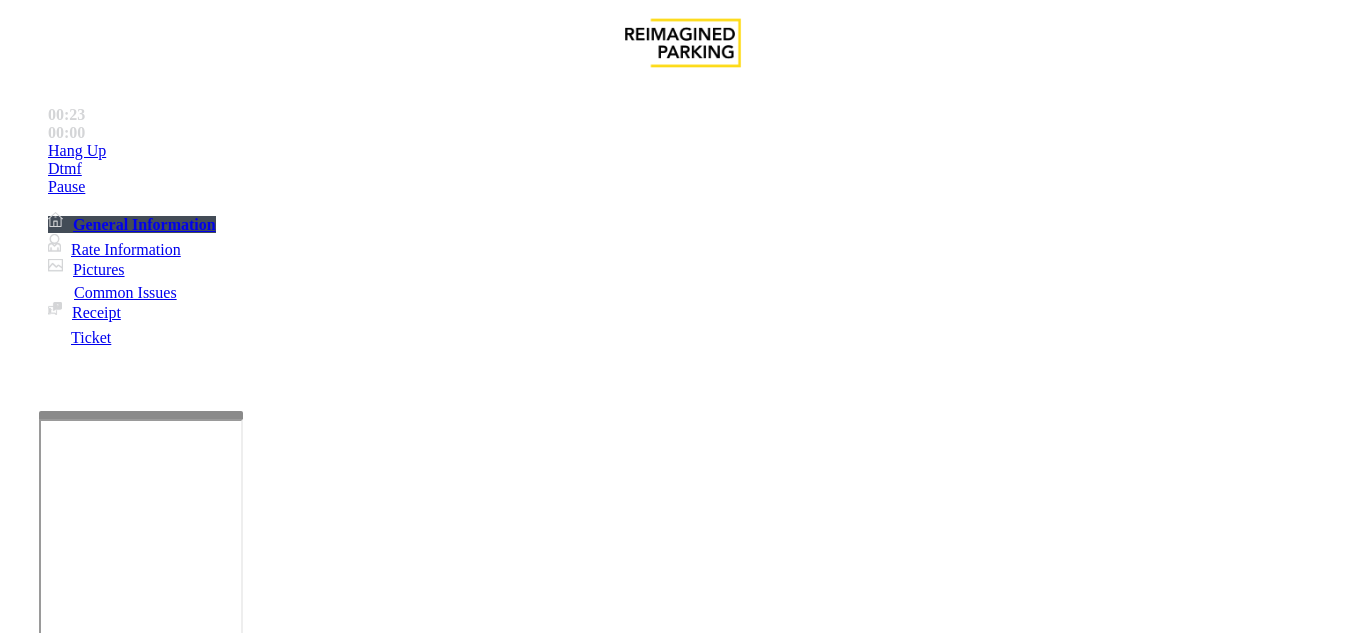 scroll, scrollTop: 100, scrollLeft: 0, axis: vertical 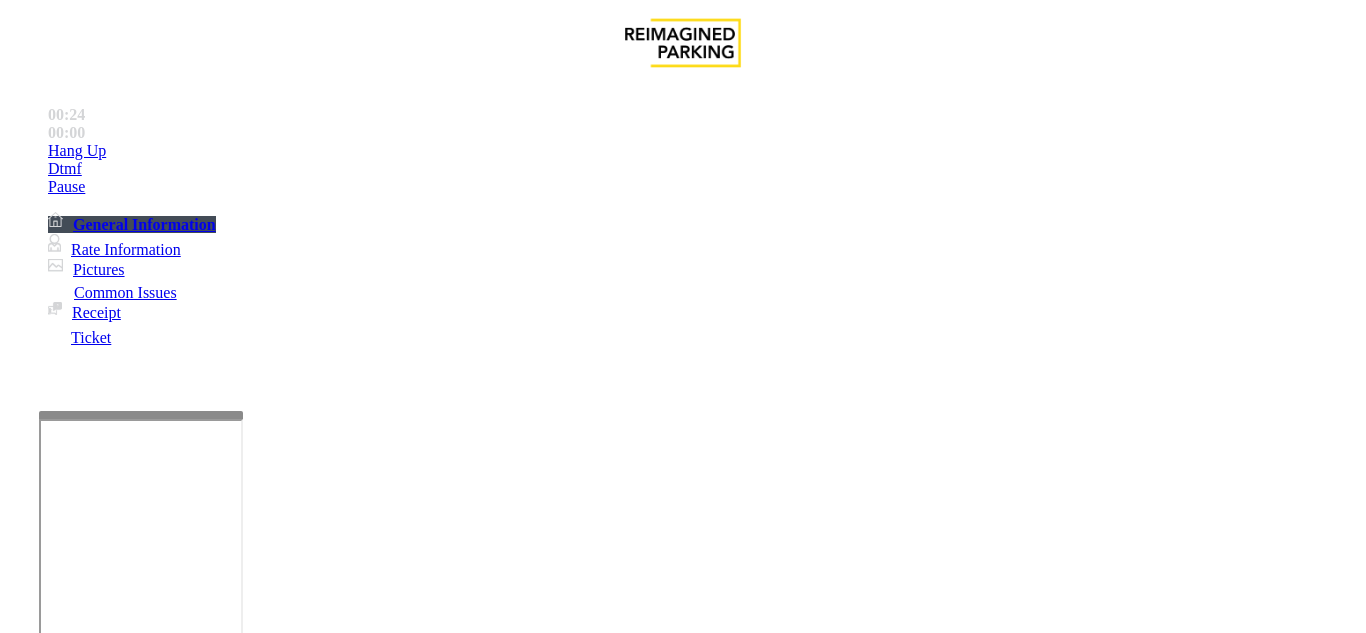 click at bounding box center (221, 1632) 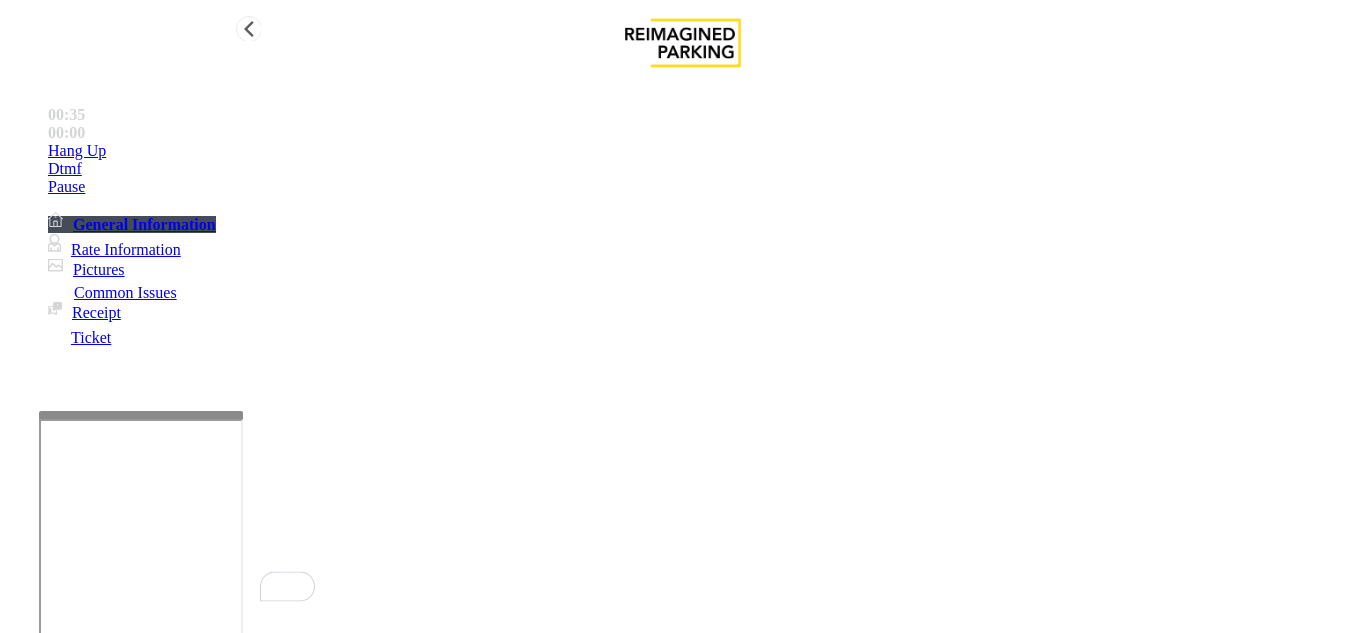 click on "Hang Up" at bounding box center [703, 151] 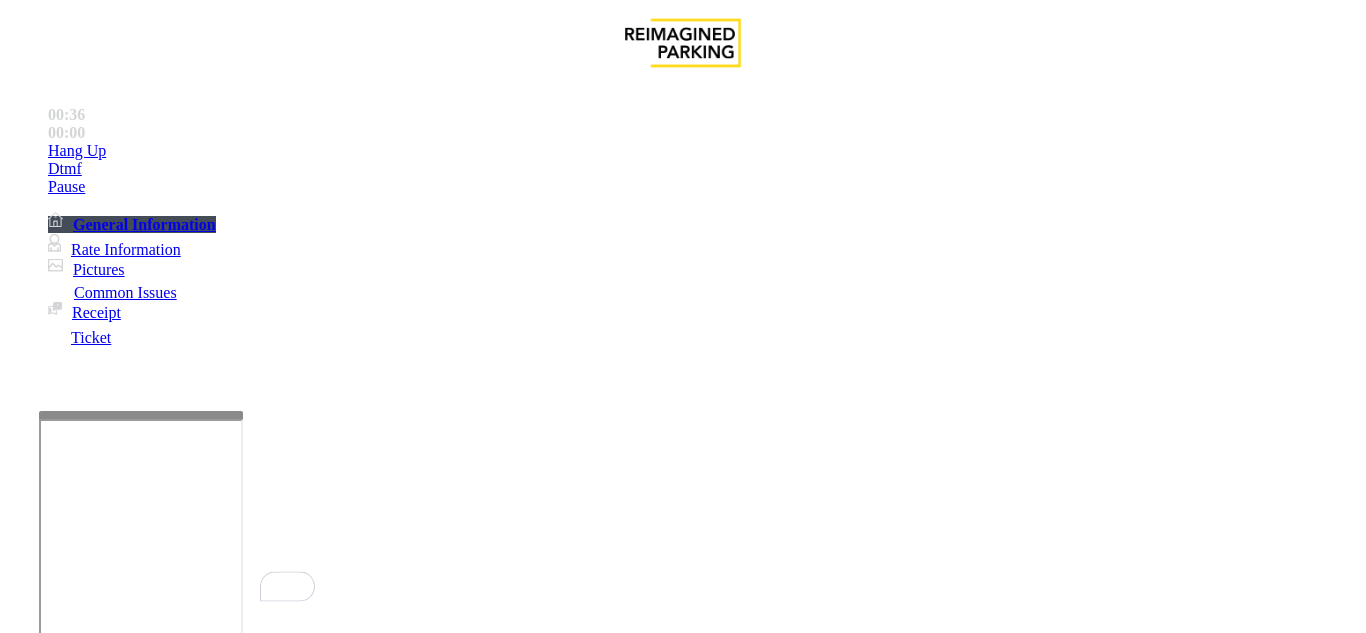 click at bounding box center [221, 1632] 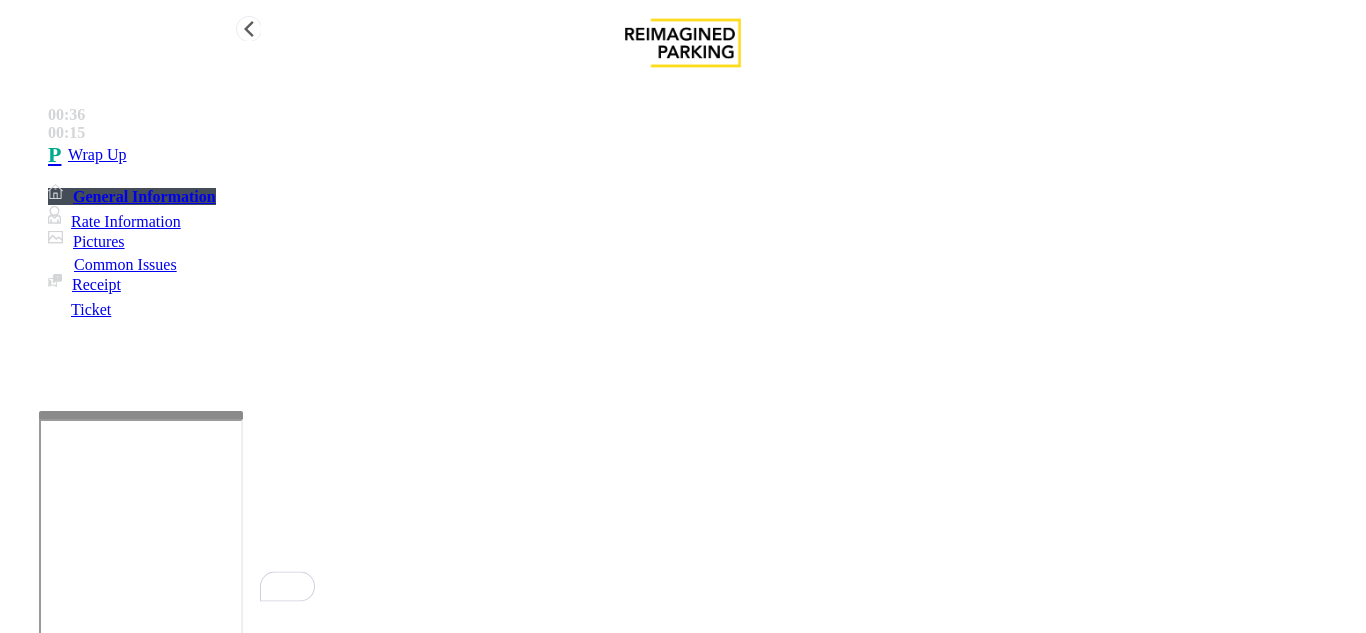 type on "**********" 